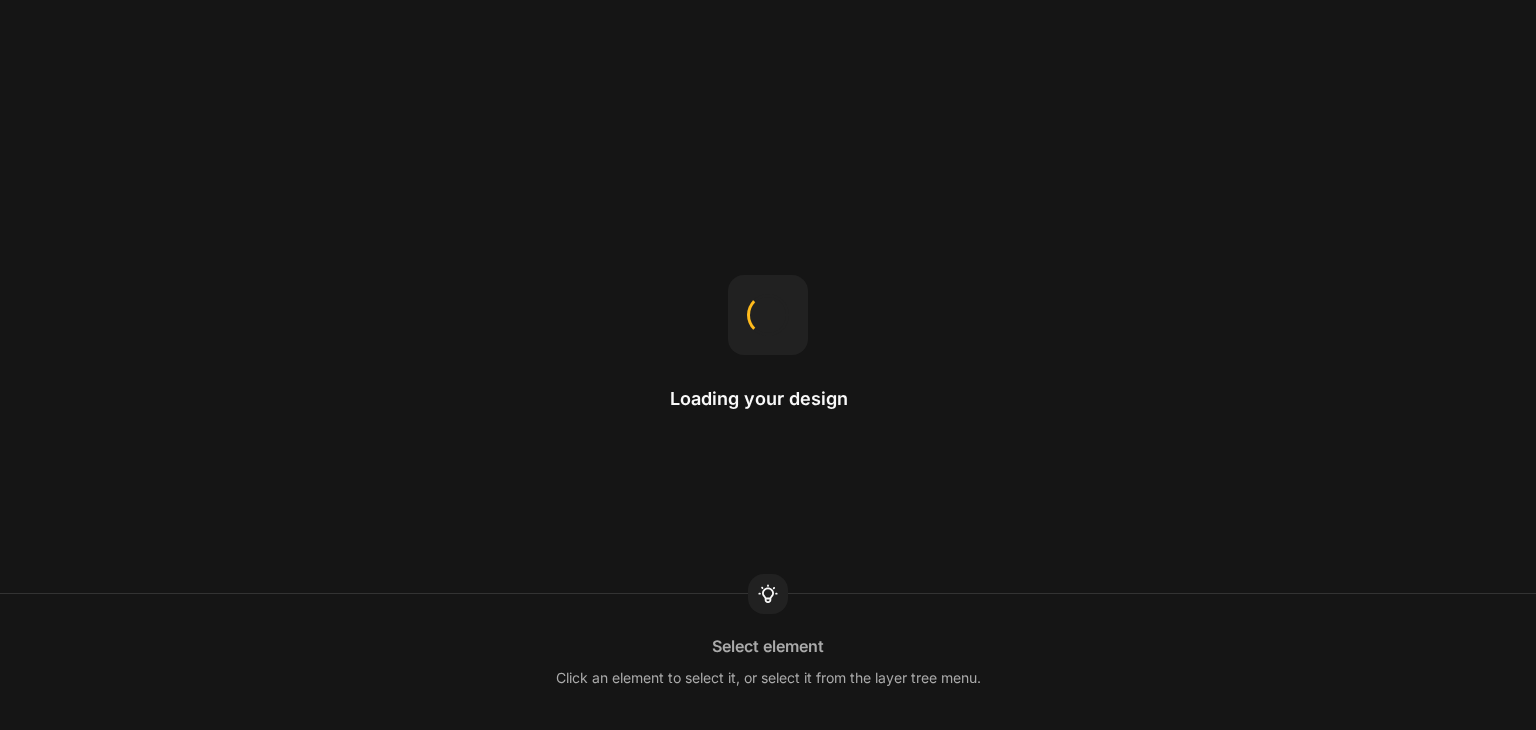 scroll, scrollTop: 0, scrollLeft: 0, axis: both 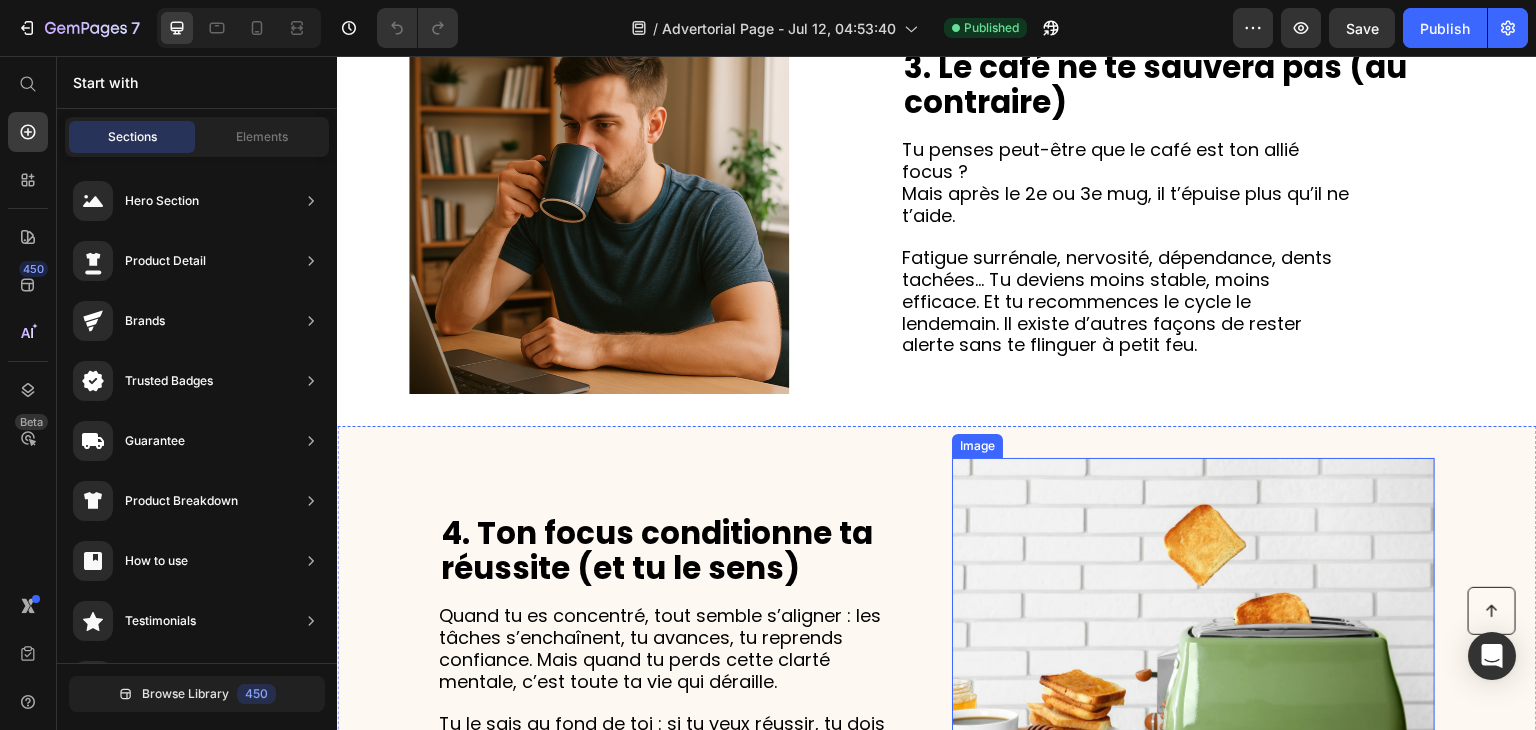 click at bounding box center (1193, 648) 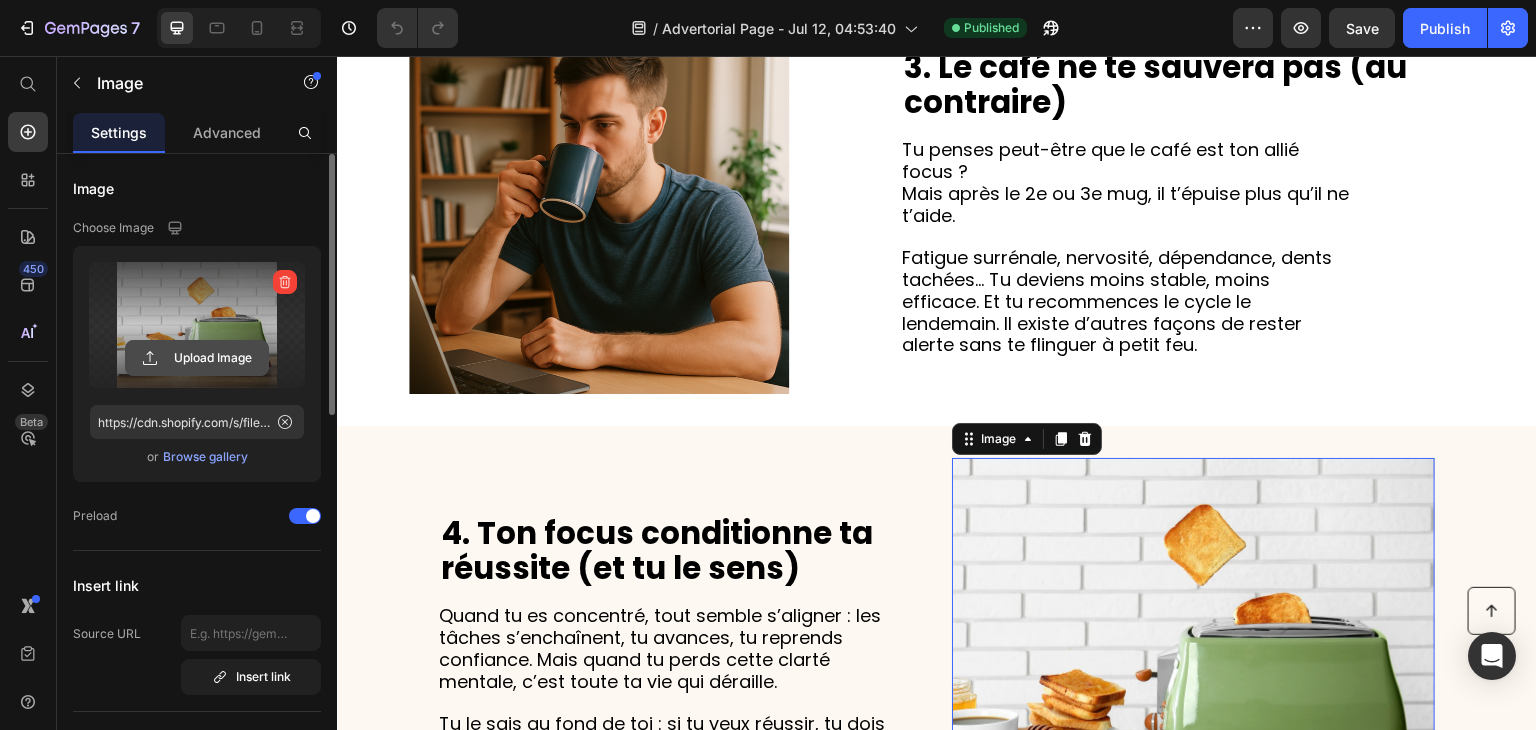 click 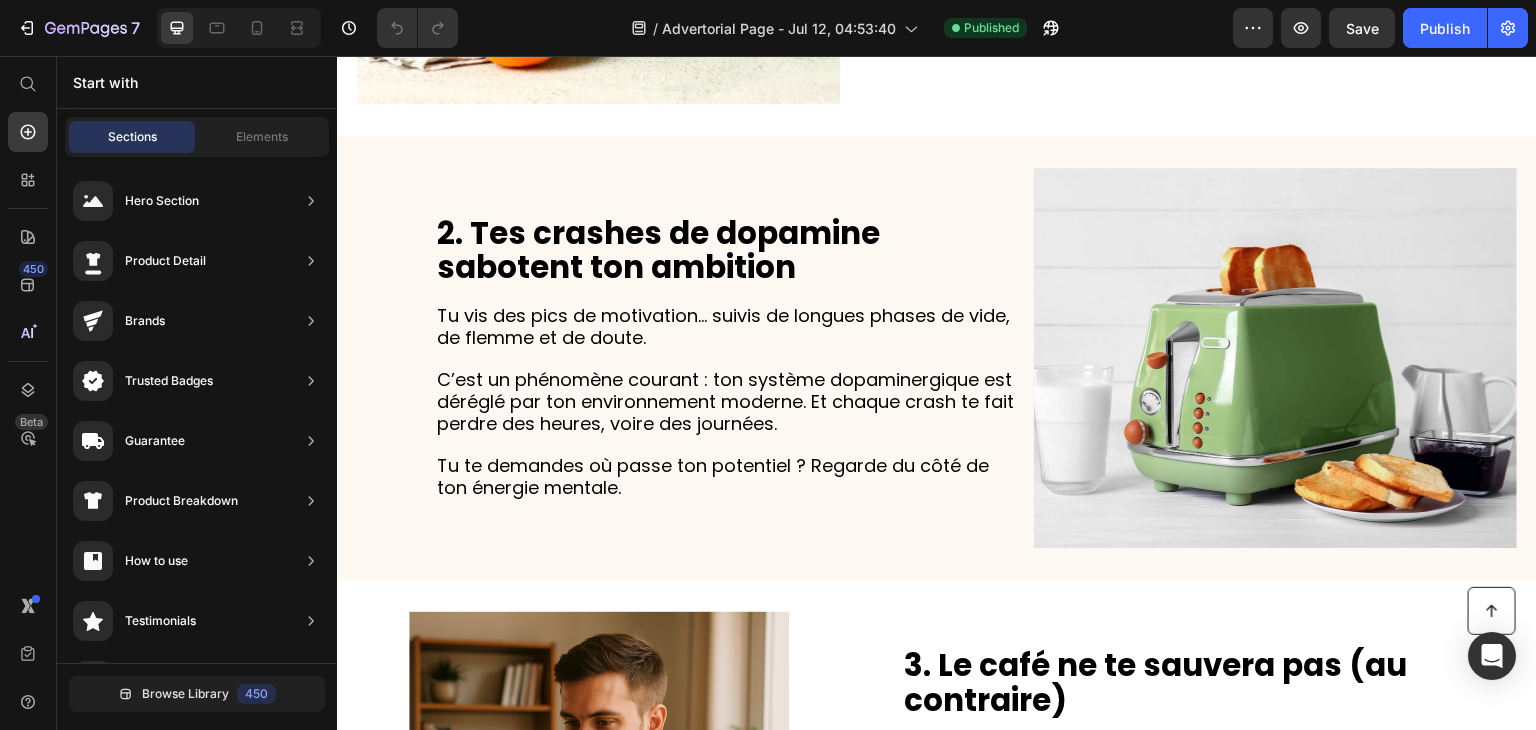 scroll, scrollTop: 798, scrollLeft: 0, axis: vertical 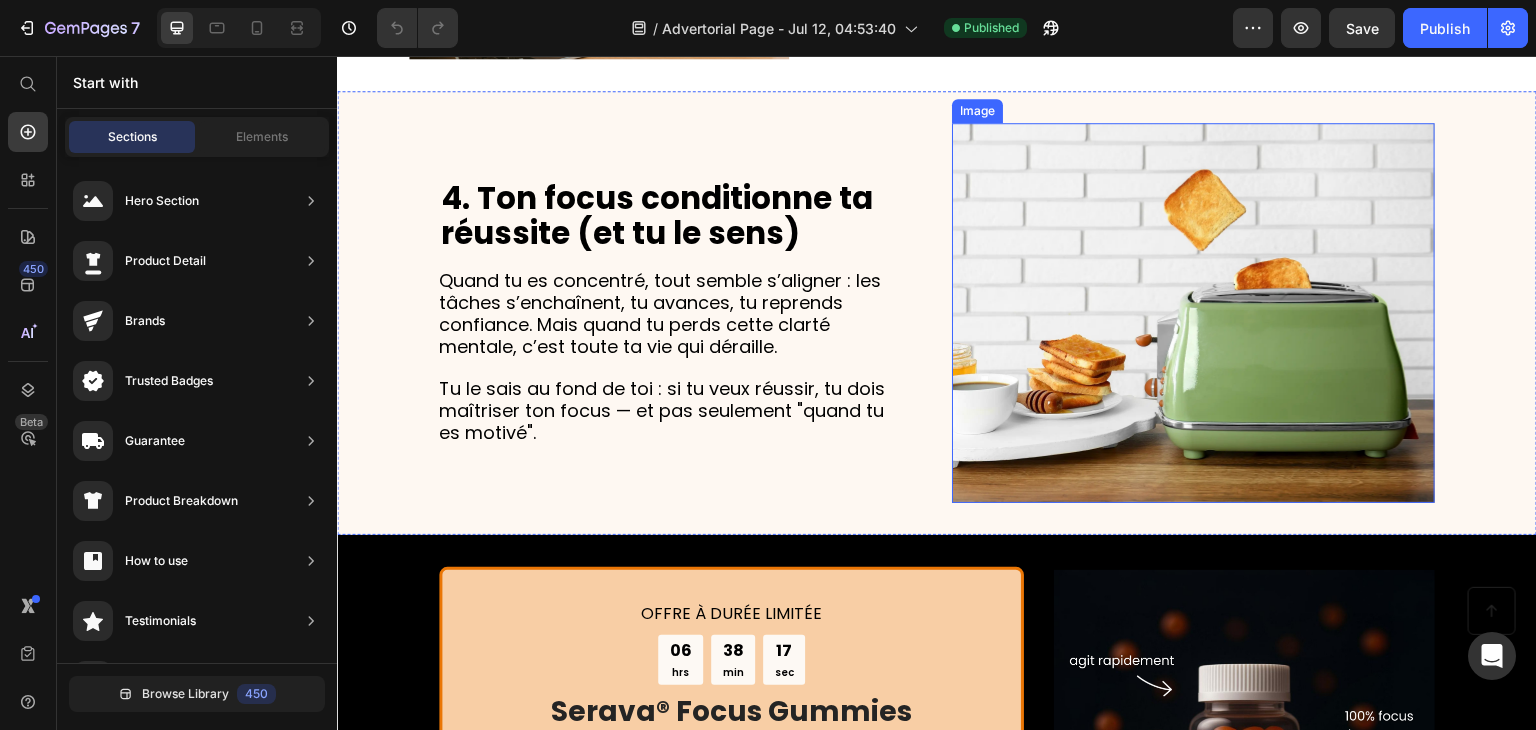 click at bounding box center (1193, 313) 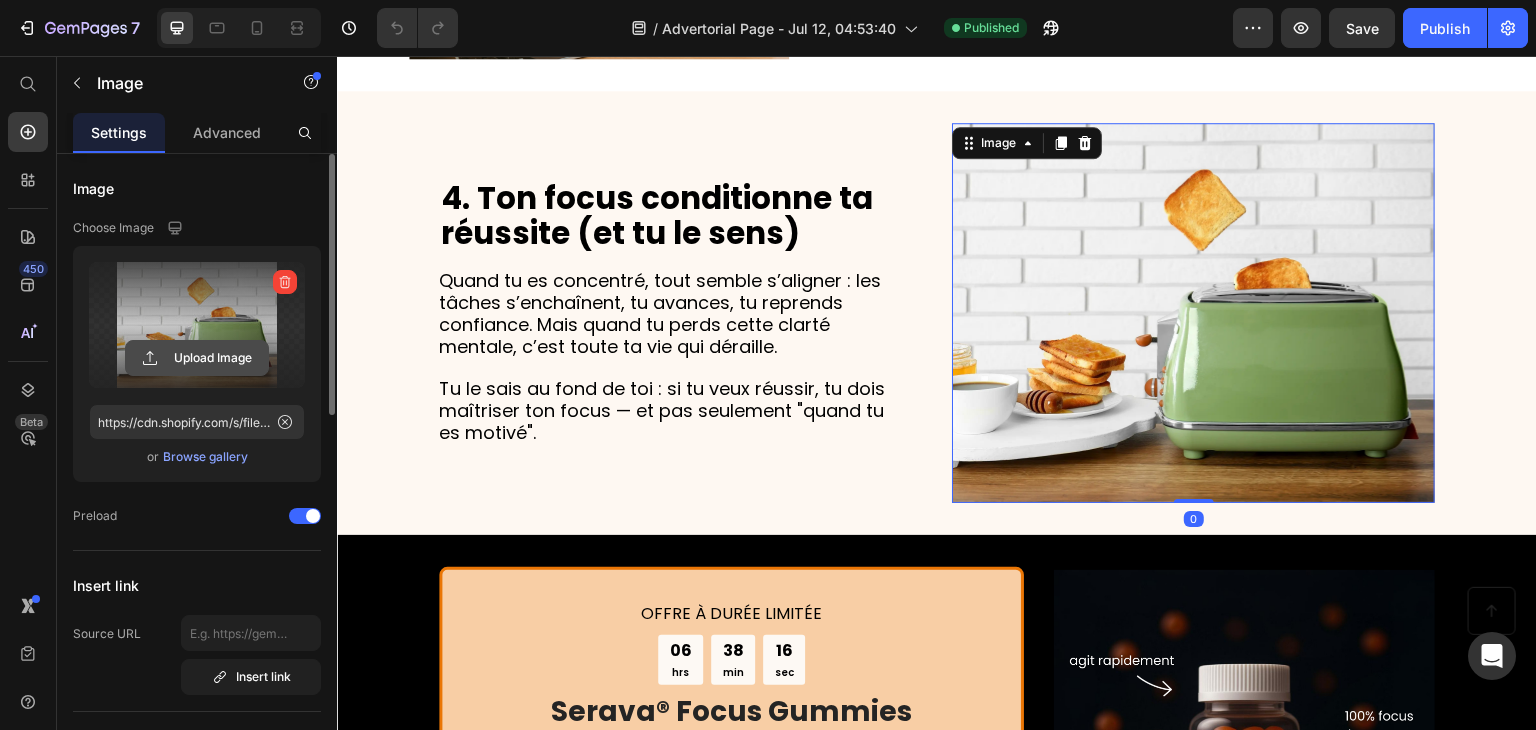 click 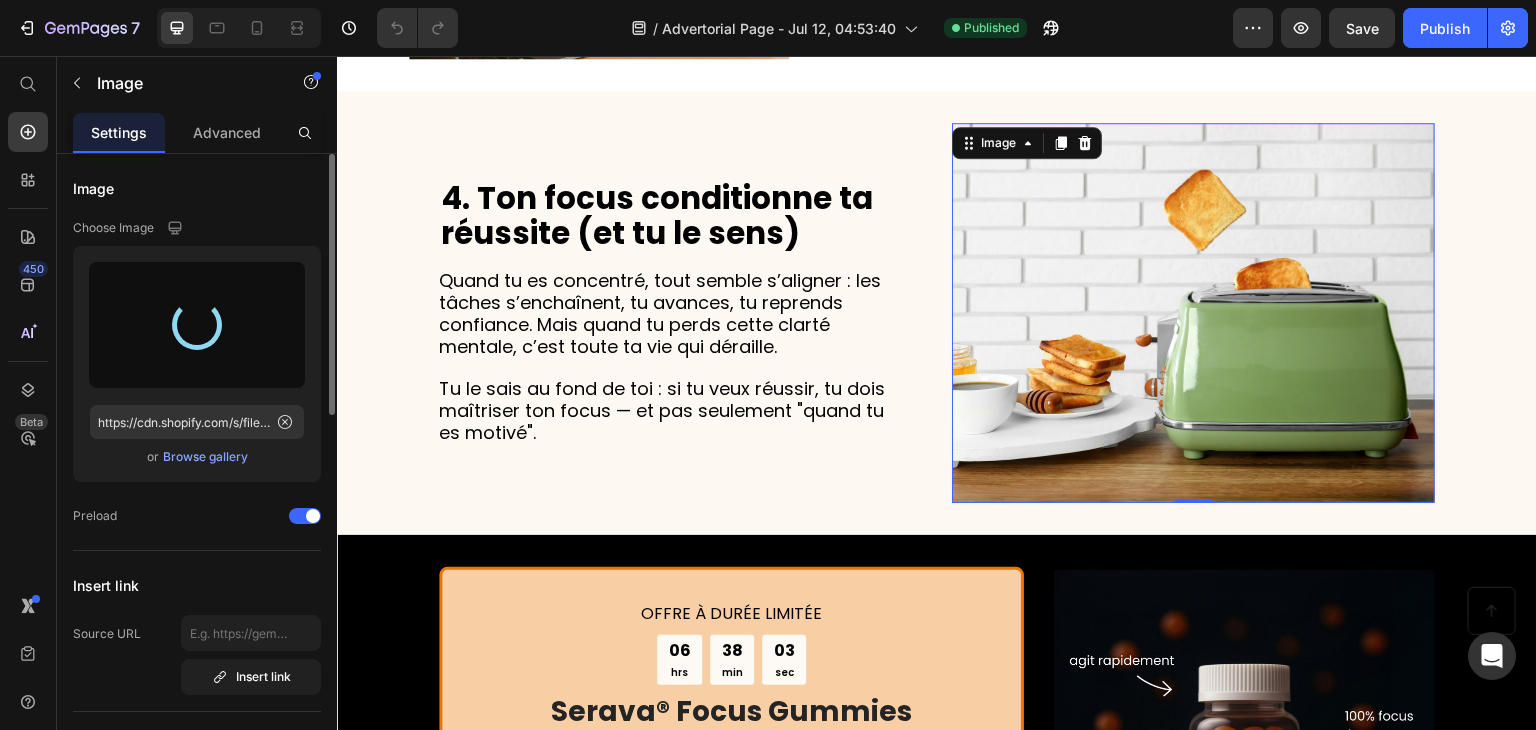 type on "https://cdn.shopify.com/s/files/1/0952/6113/1084/files/gempages_575054242738341093-b83e3039-63c1-472c-820c-9cb8be7e58fe.png" 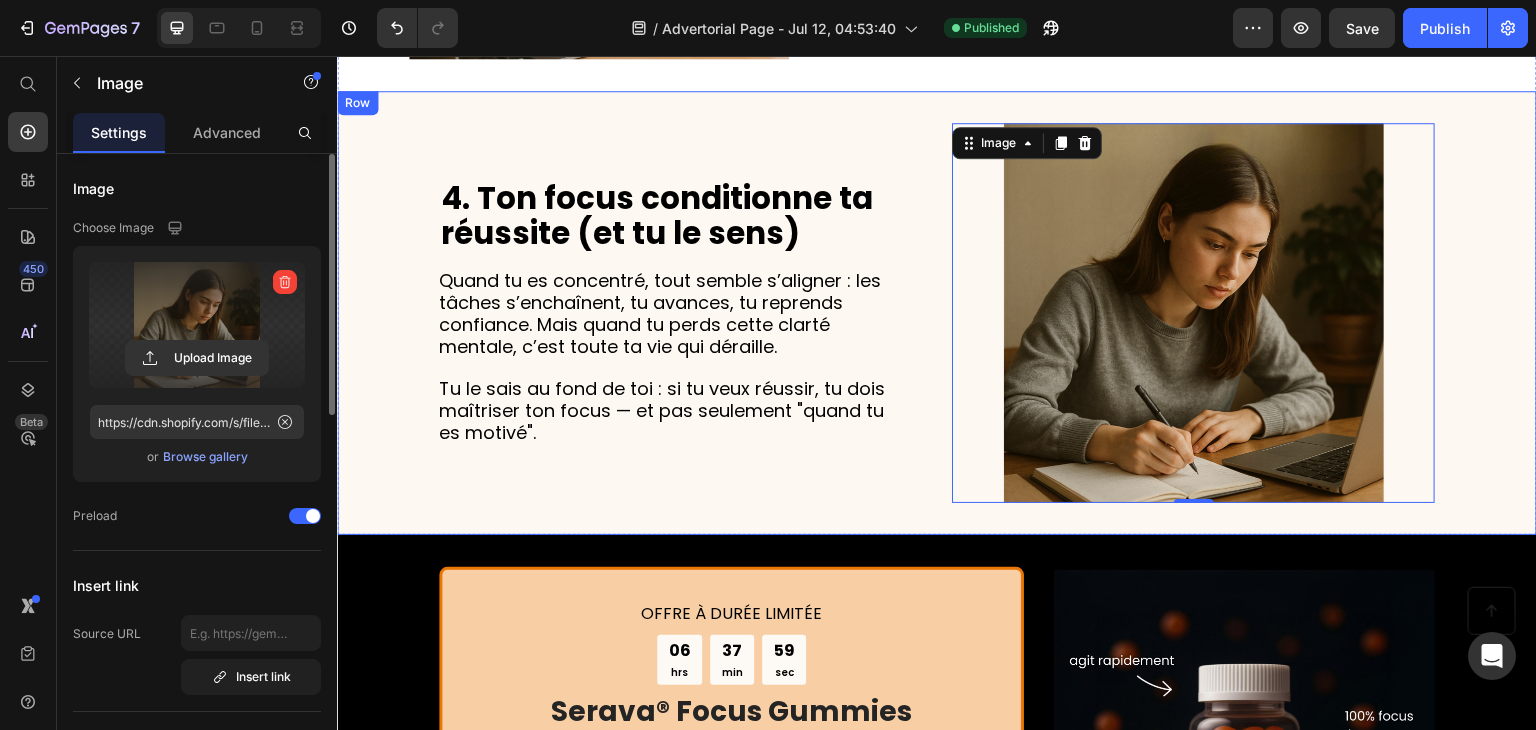 click on "4. Ton focus conditionne ta réussite (et tu le sens) Heading Quand tu es concentré, tout semble s’aligner : les tâches s’enchaînent, tu avances, tu reprends confiance. Mais quand tu perds cette clarté mentale, c’est toute ta vie qui déraille.   Tu le sais au fond de toi : si tu veux réussir, tu dois maîtriser ton focus — et pas seulement "quand tu es motivé". Text Block Image   0 Row" at bounding box center (937, 313) 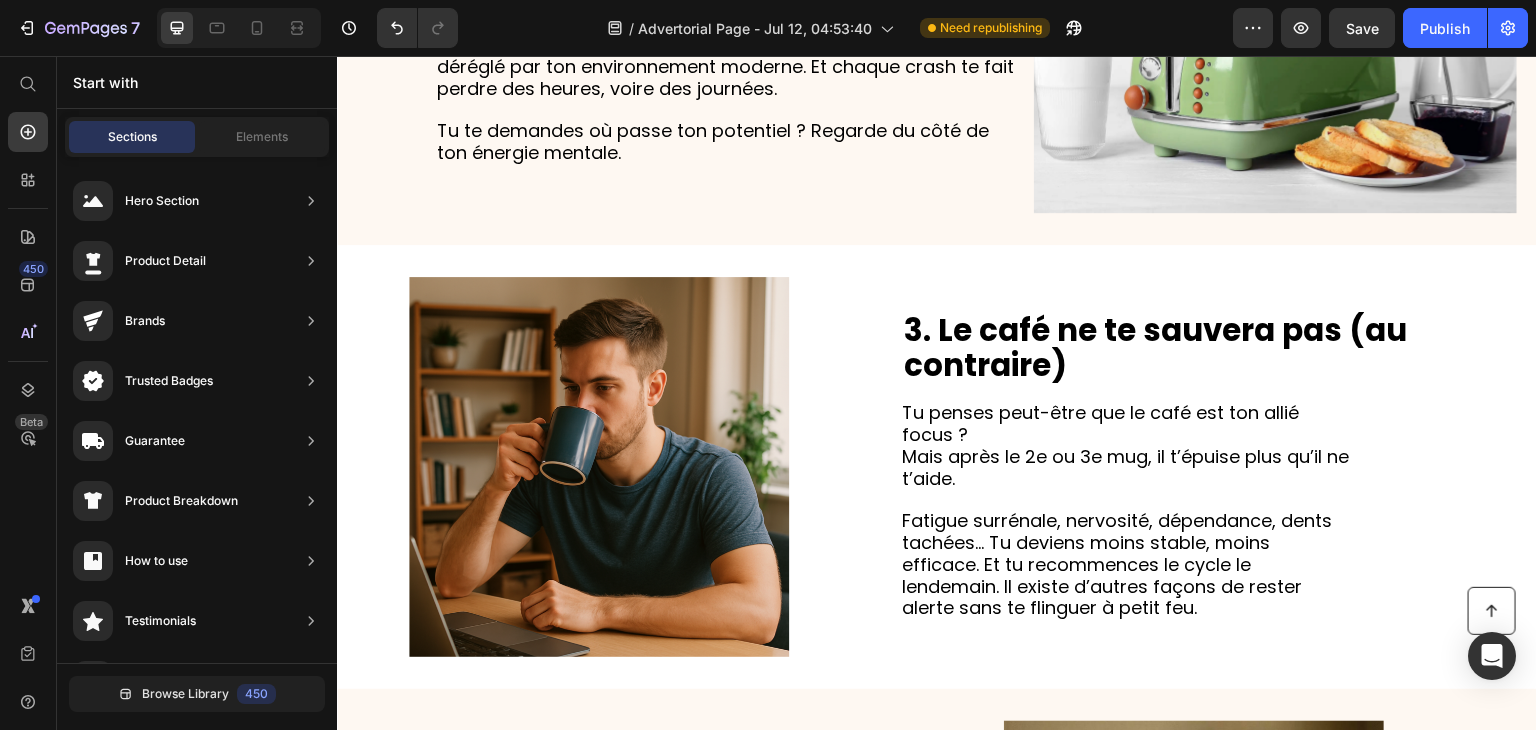 scroll, scrollTop: 1249, scrollLeft: 0, axis: vertical 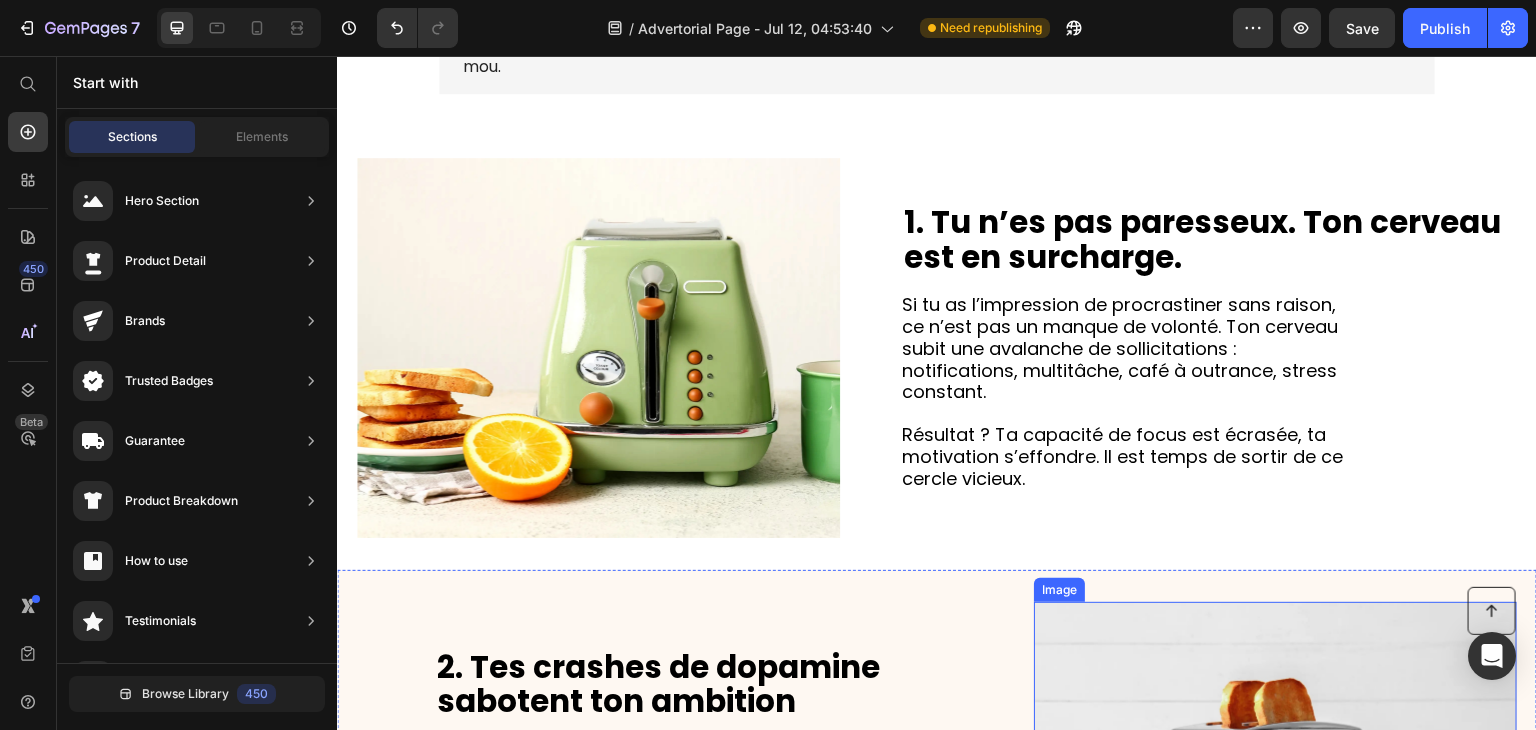 click at bounding box center (1275, 792) 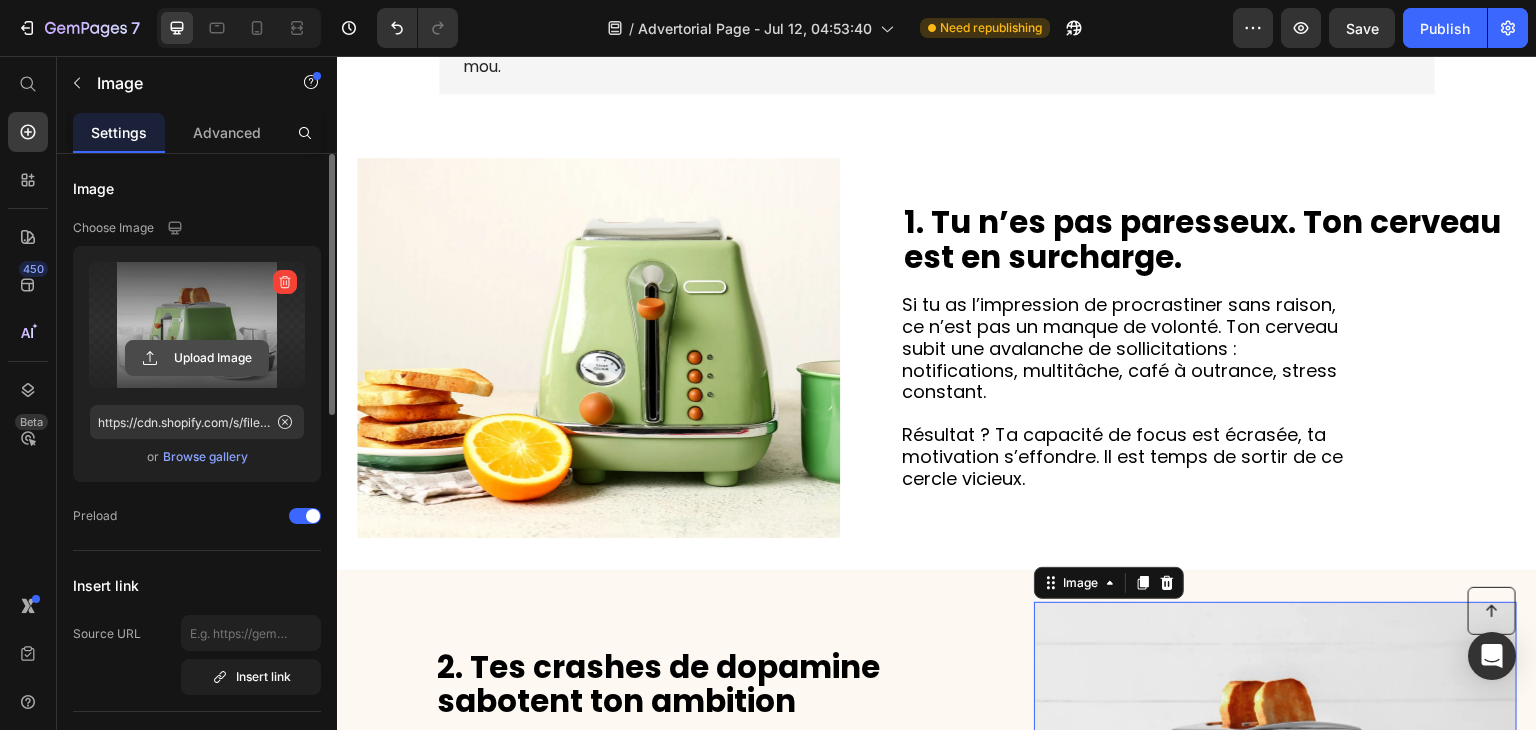 click 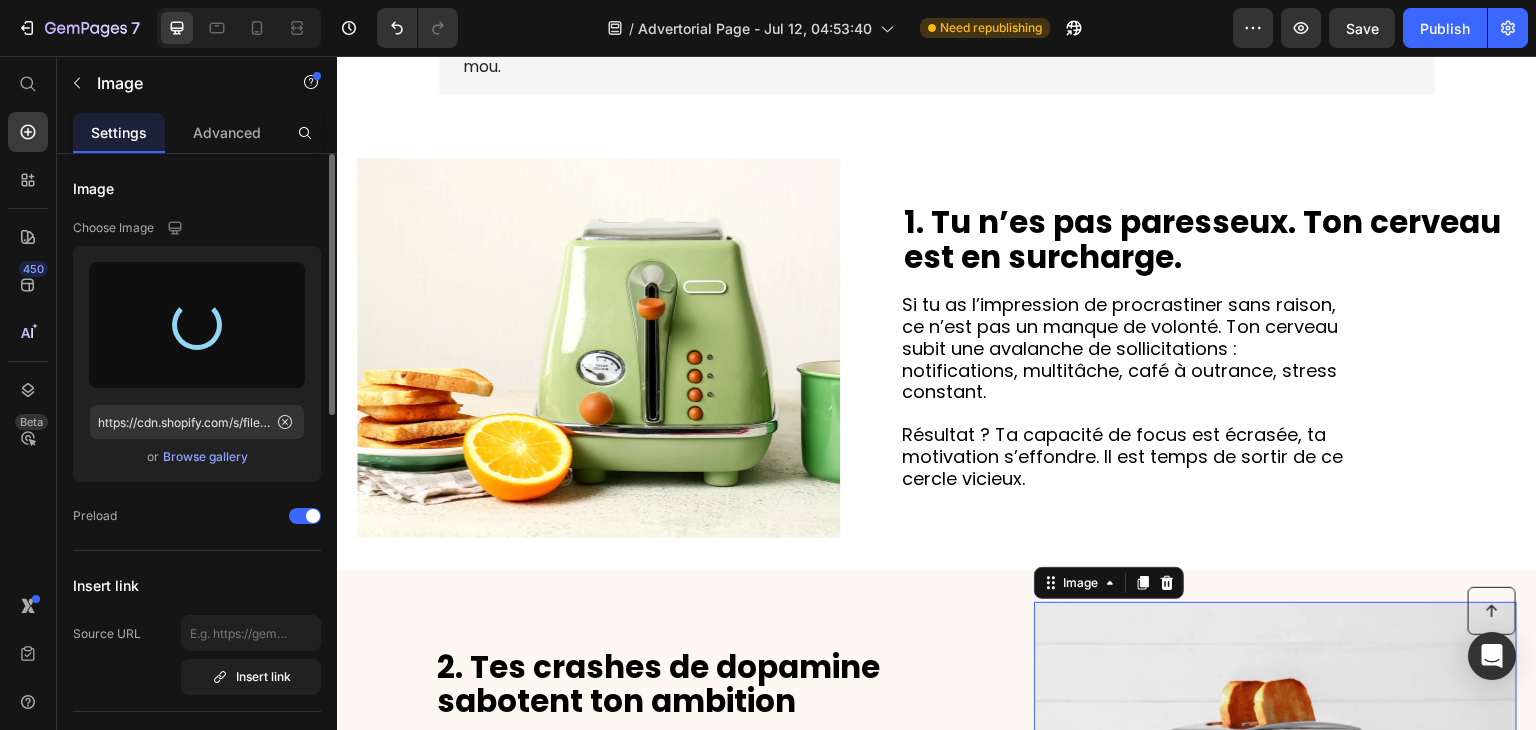 type on "https://cdn.shopify.com/s/files/1/0952/6113/1084/files/gempages_575054242738341093-6339646b-a7aa-4f64-ae77-4885b01e3fac.png" 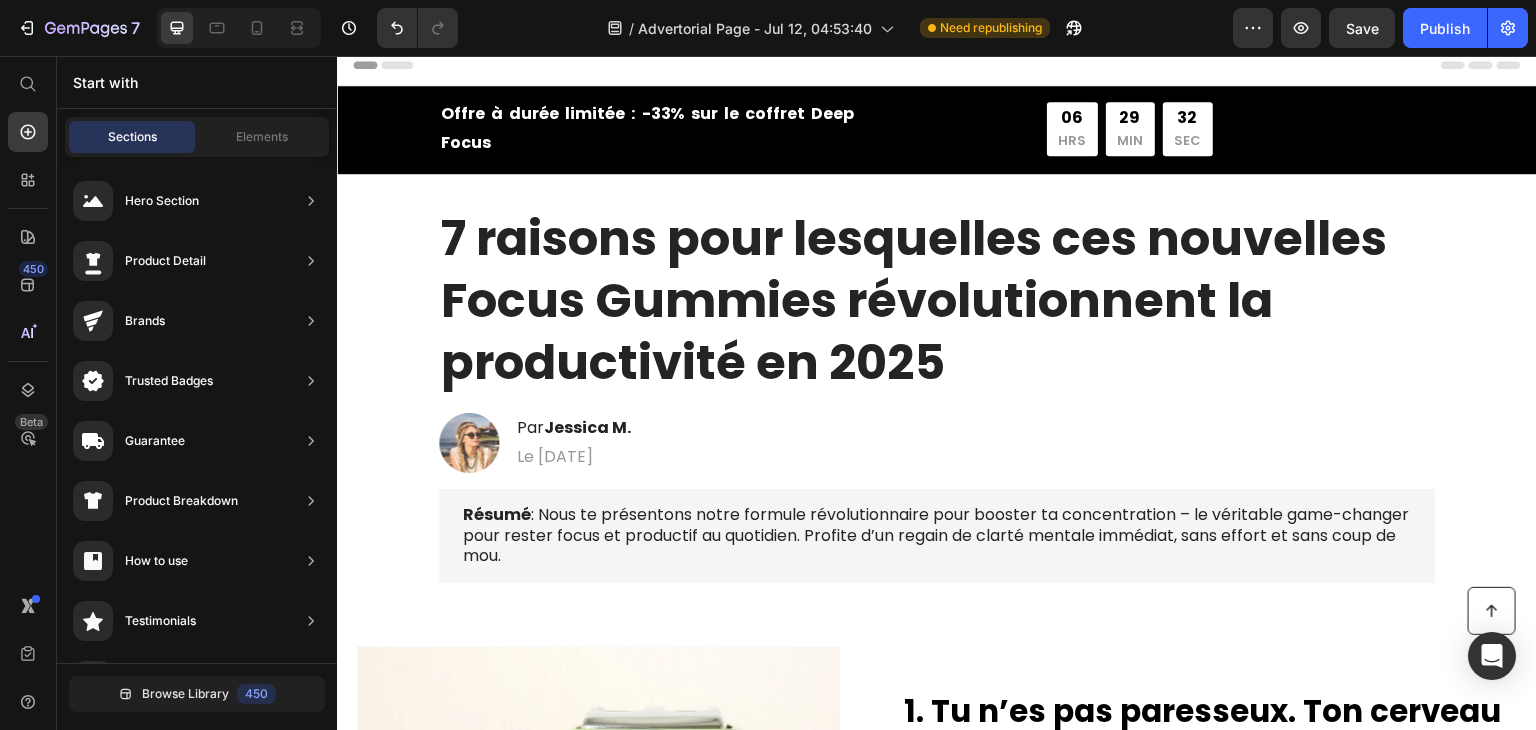 scroll, scrollTop: 0, scrollLeft: 0, axis: both 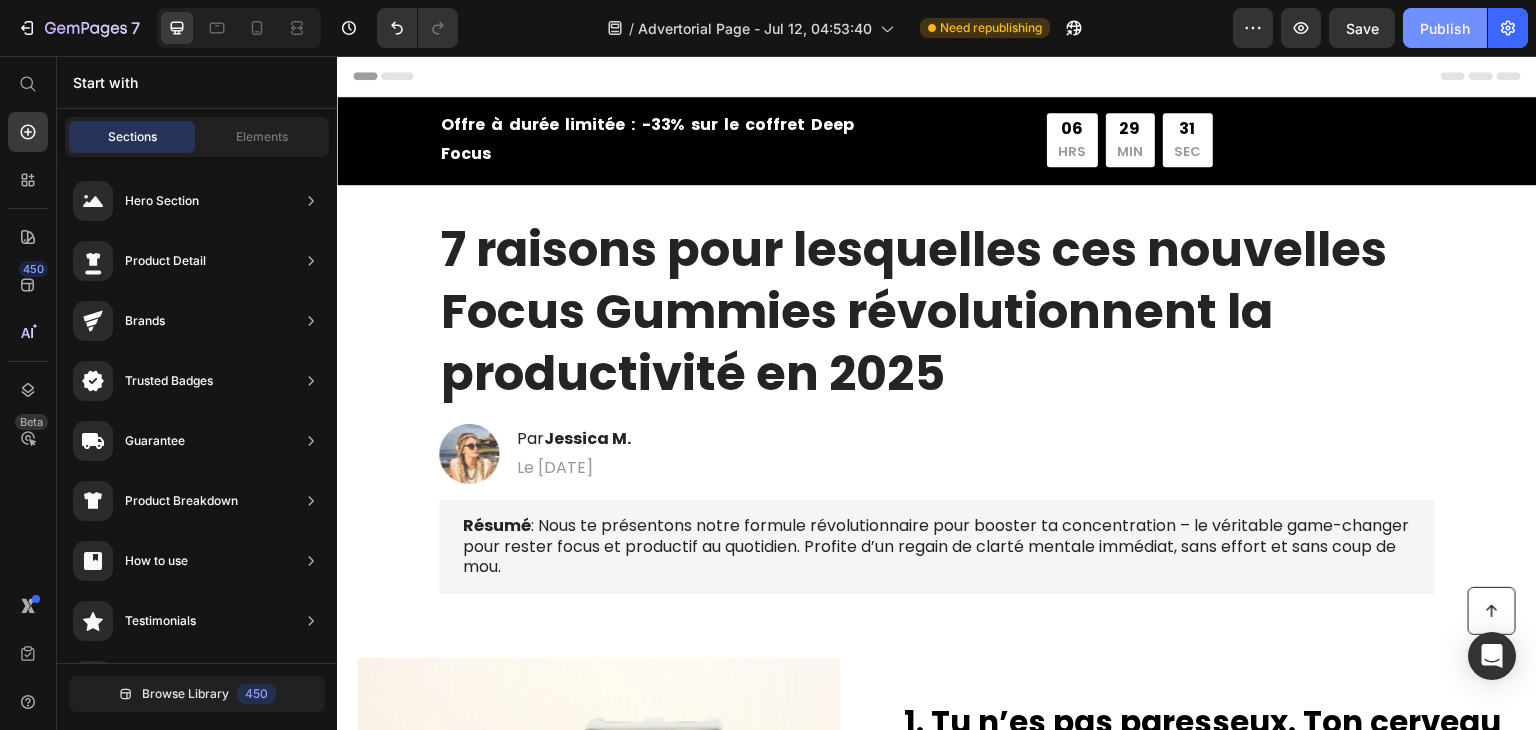 click on "Publish" 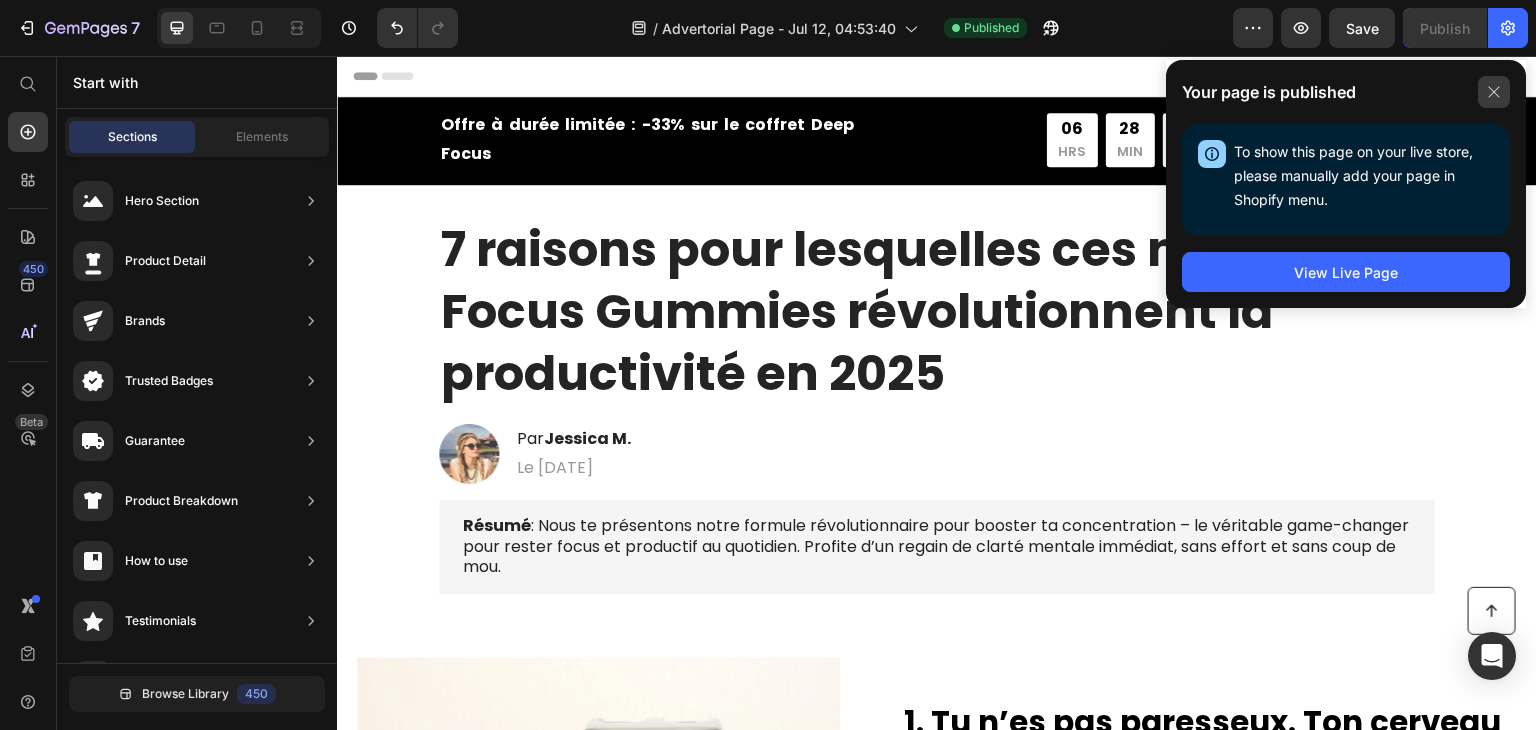 click 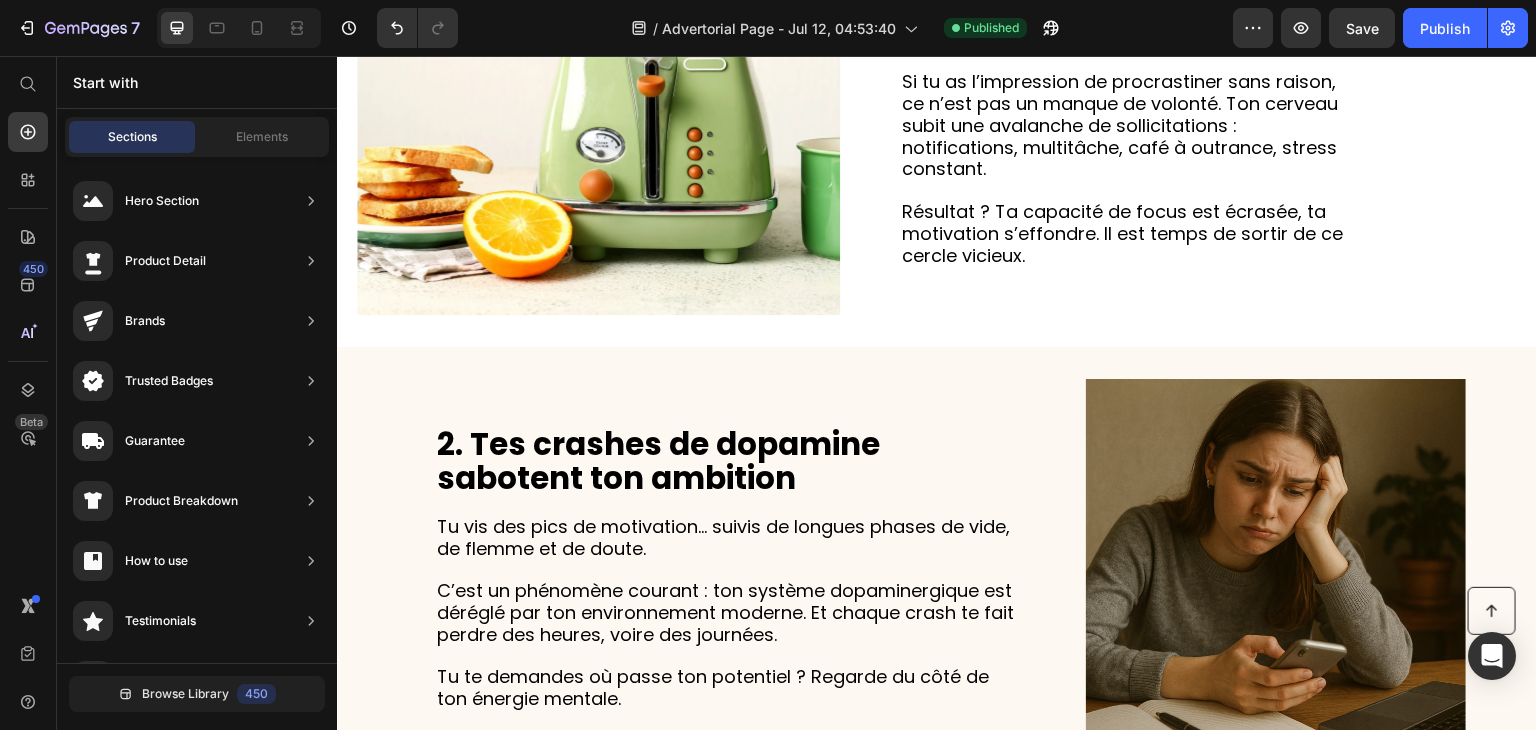 scroll, scrollTop: 885, scrollLeft: 0, axis: vertical 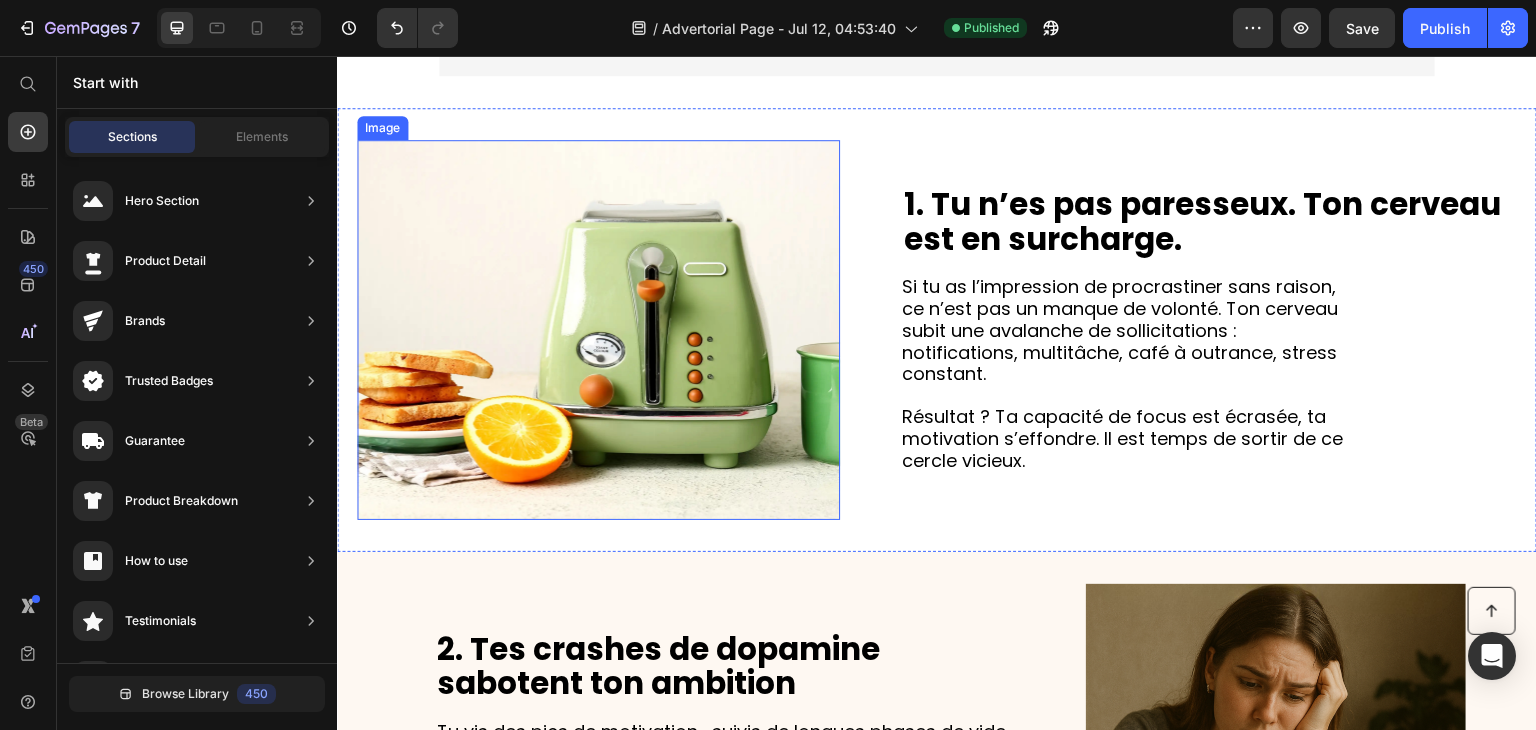 click at bounding box center [598, 330] 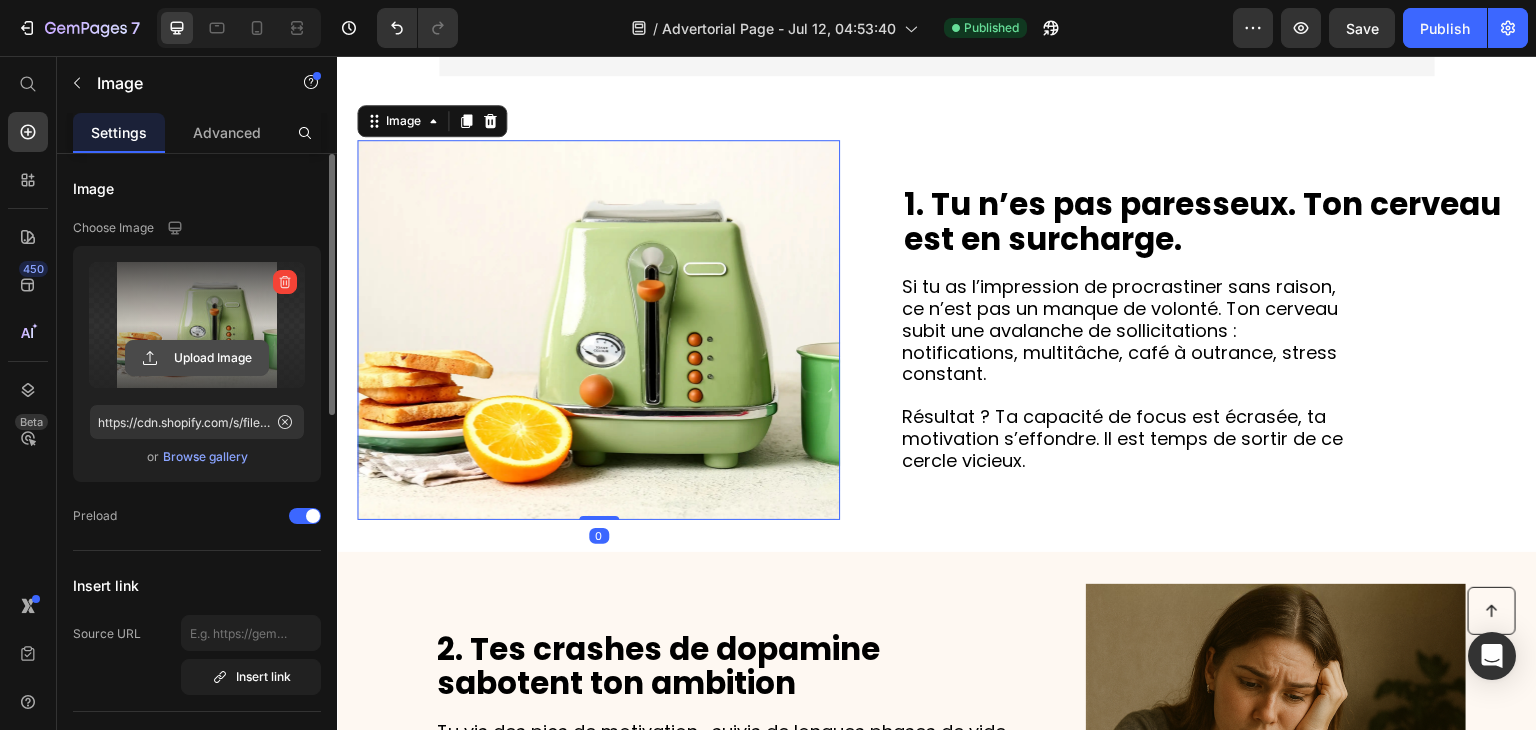 click 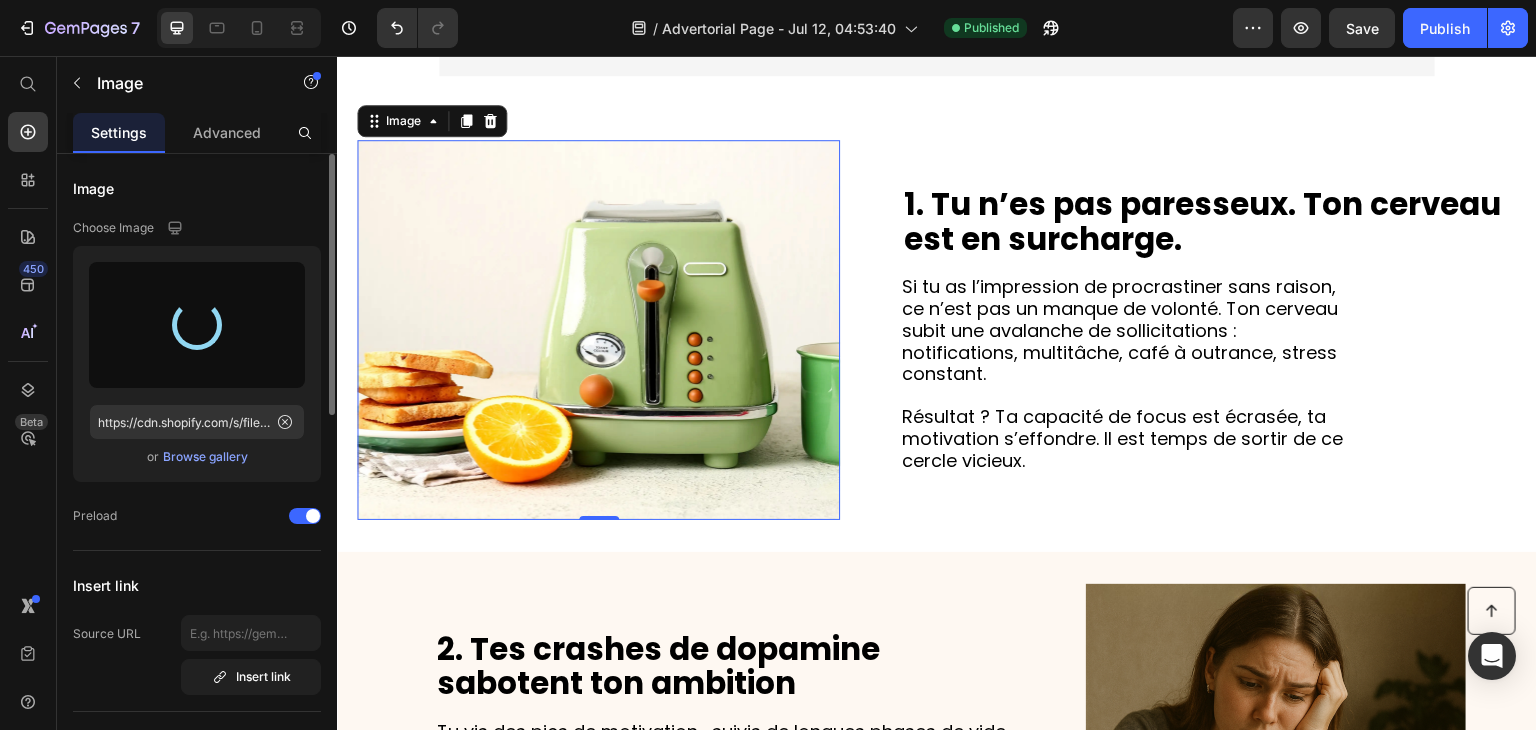 type on "https://cdn.shopify.com/s/files/1/0952/6113/1084/files/gempages_575054242738341093-2b0422ec-92c0-4d6a-a053-3429f9ee1dfc.png" 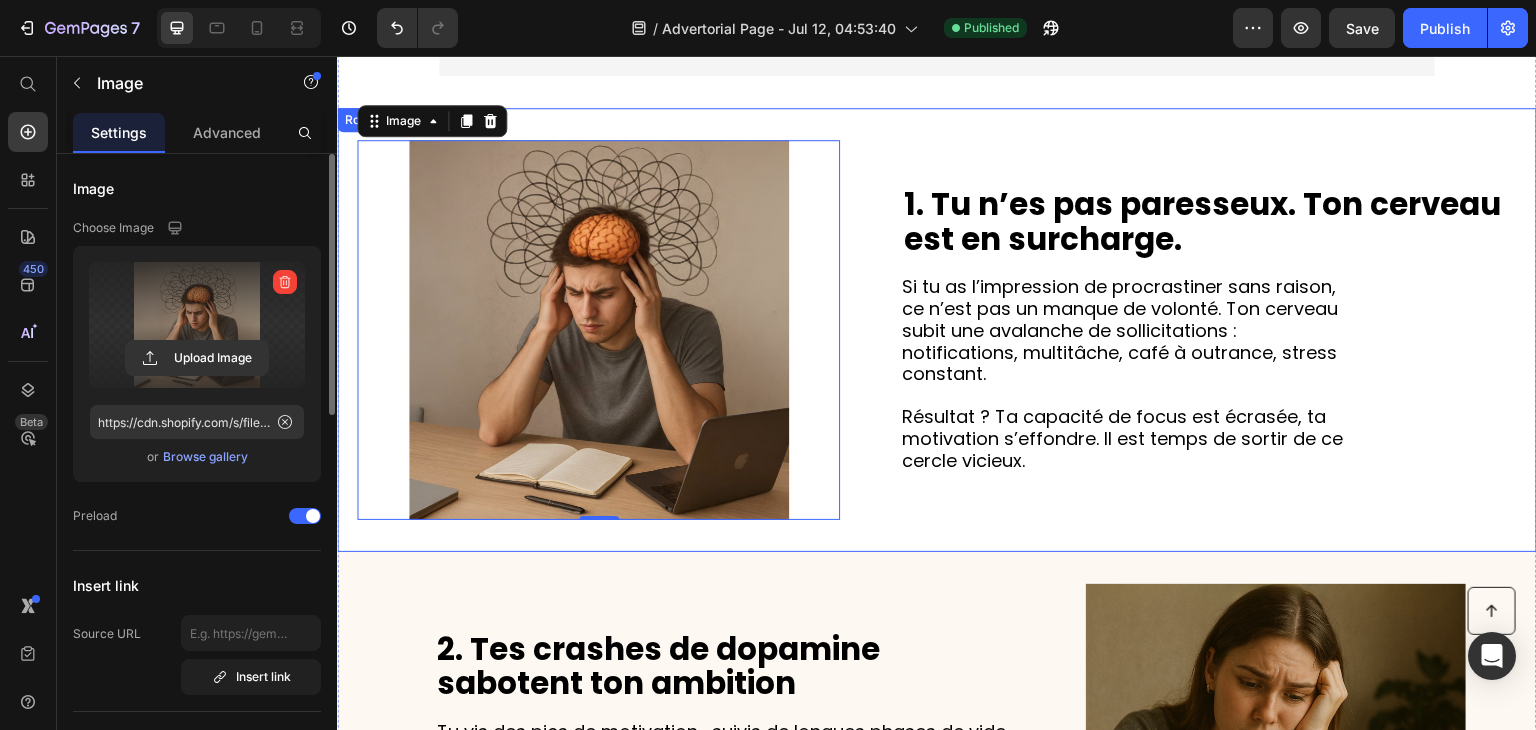 click on "Image   0 1. Tu n’es pas paresseux. Ton cerveau est en surcharge. Heading Si tu as l’impression de procrastiner sans raison, ce n’est pas un manque de volonté. Ton cerveau subit une avalanche de sollicitations : notifications, multitâche, café à outrance, stress constant.   Résultat ? Ta capacité de focus est écrasée, ta motivation s’effondre. Il est temps de sortir de ce cercle vicieux. Text Block Row" at bounding box center [937, 330] 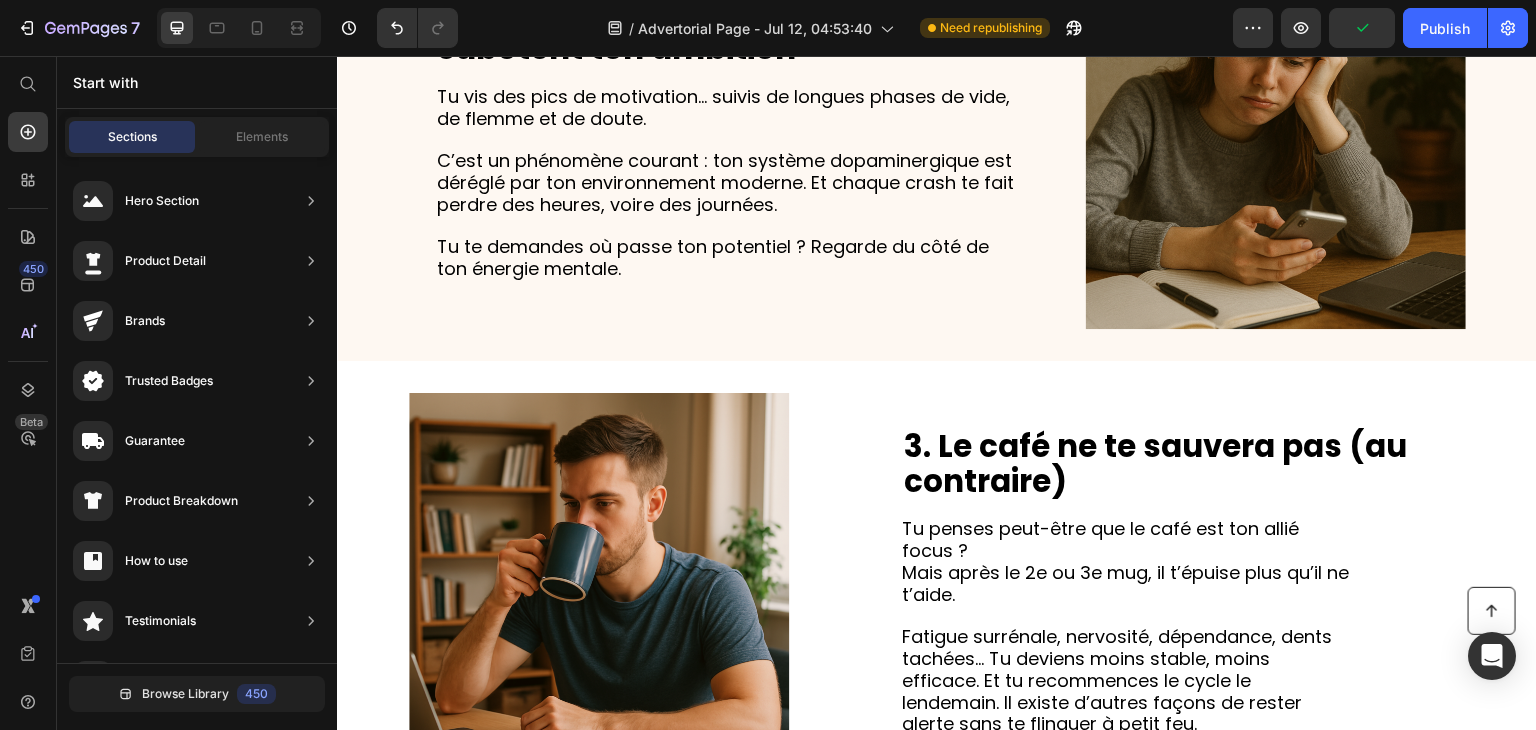 scroll, scrollTop: 1946, scrollLeft: 0, axis: vertical 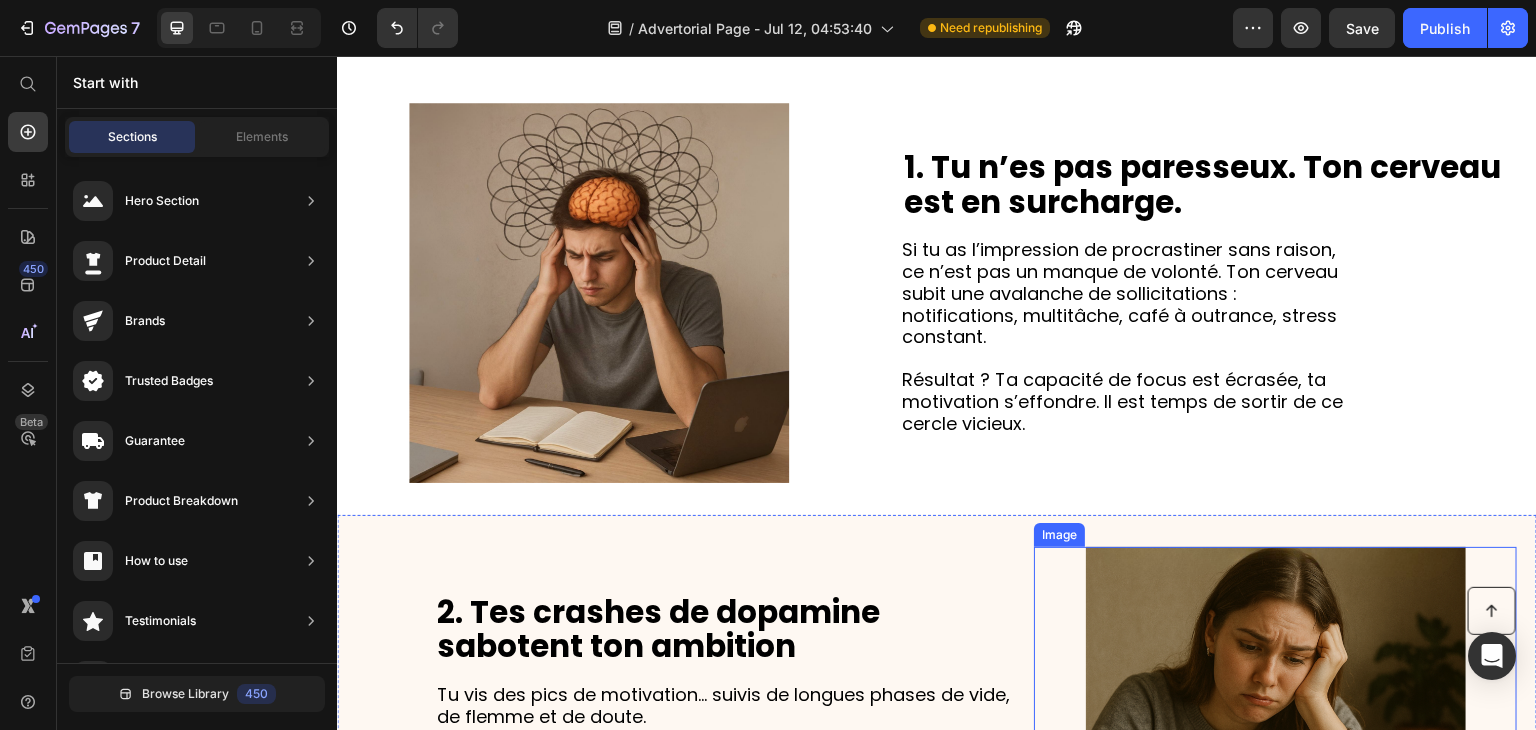 click at bounding box center (1275, 737) 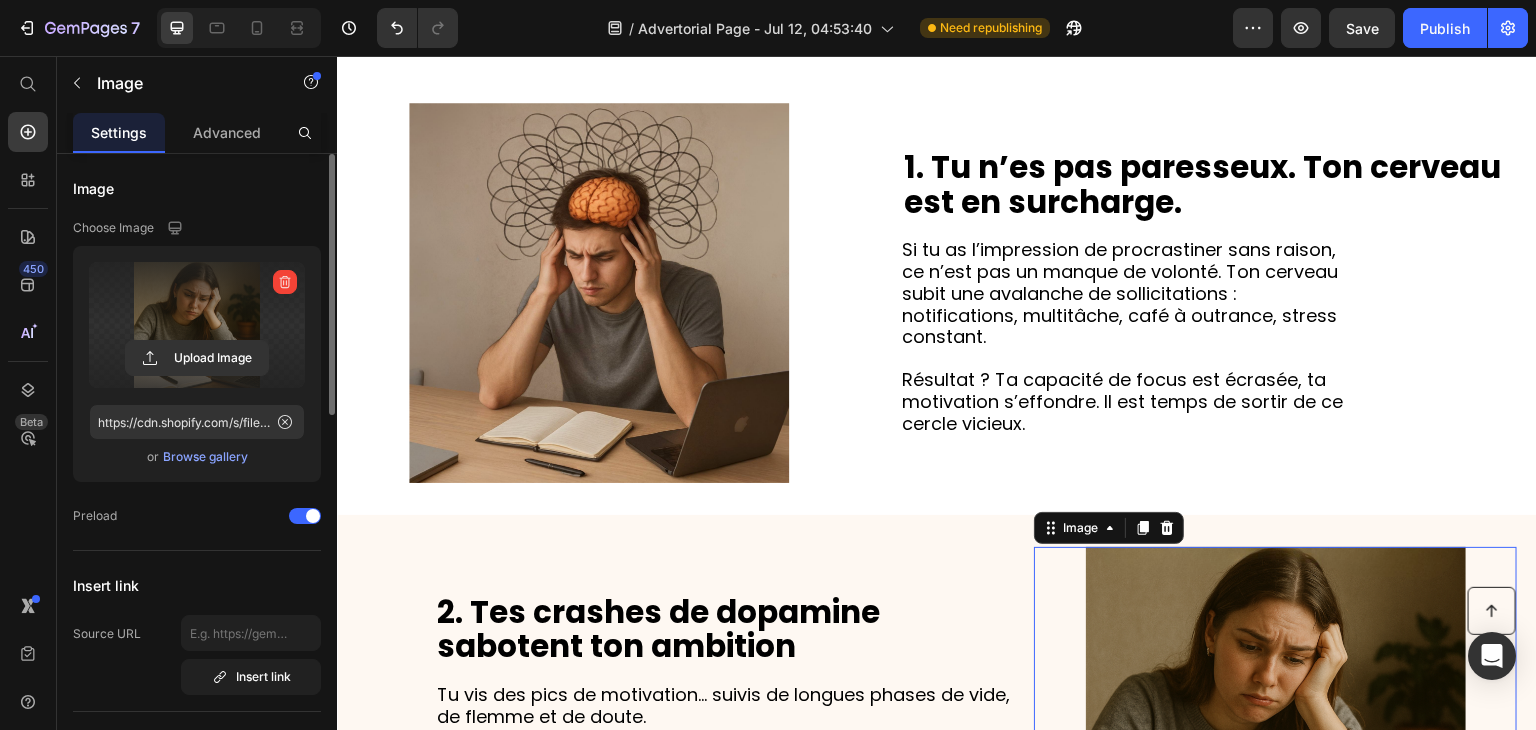 click at bounding box center [197, 325] 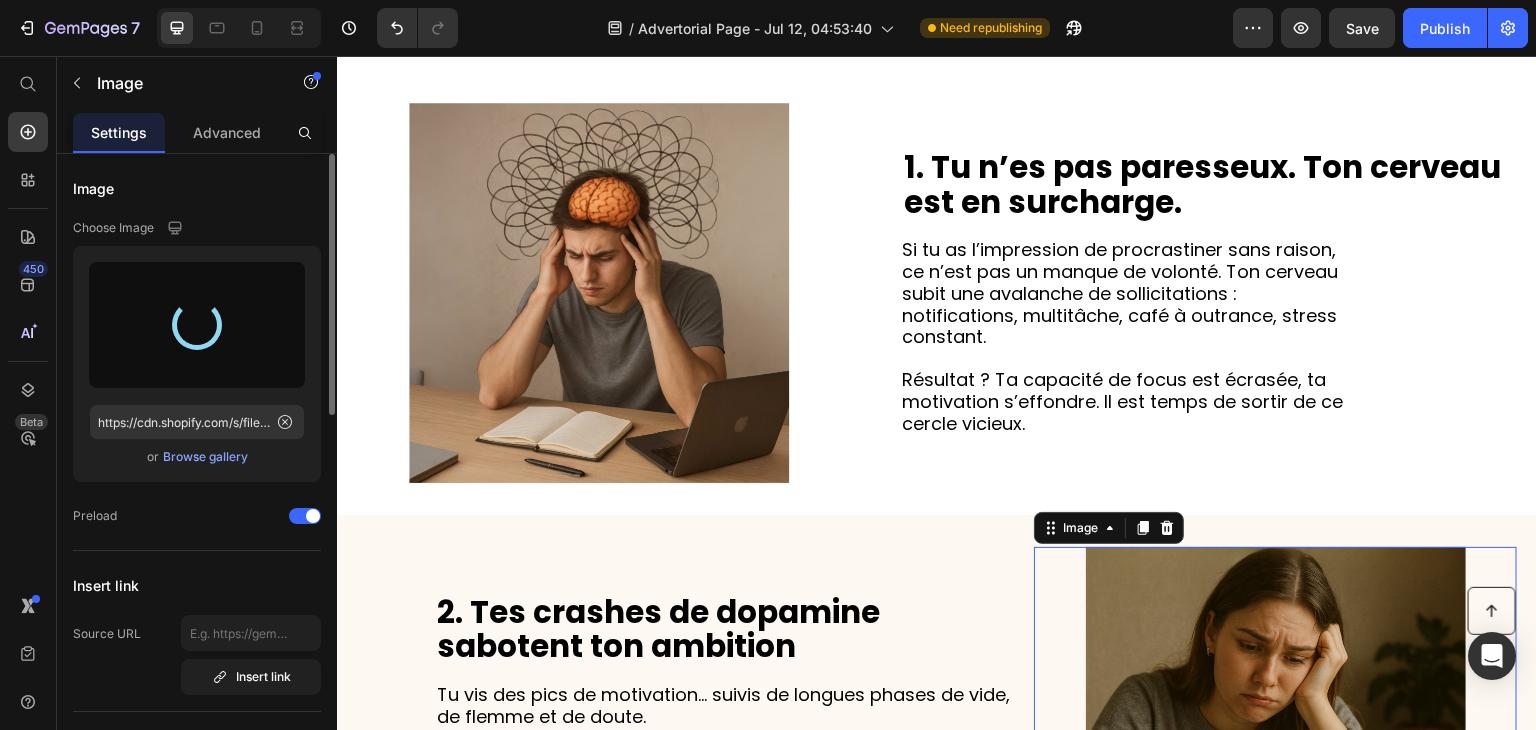 type on "https://cdn.shopify.com/s/files/1/0952/6113/1084/files/gempages_575054242738341093-08c9d8cd-2ab6-4ad4-bd97-b97085798ee4.png" 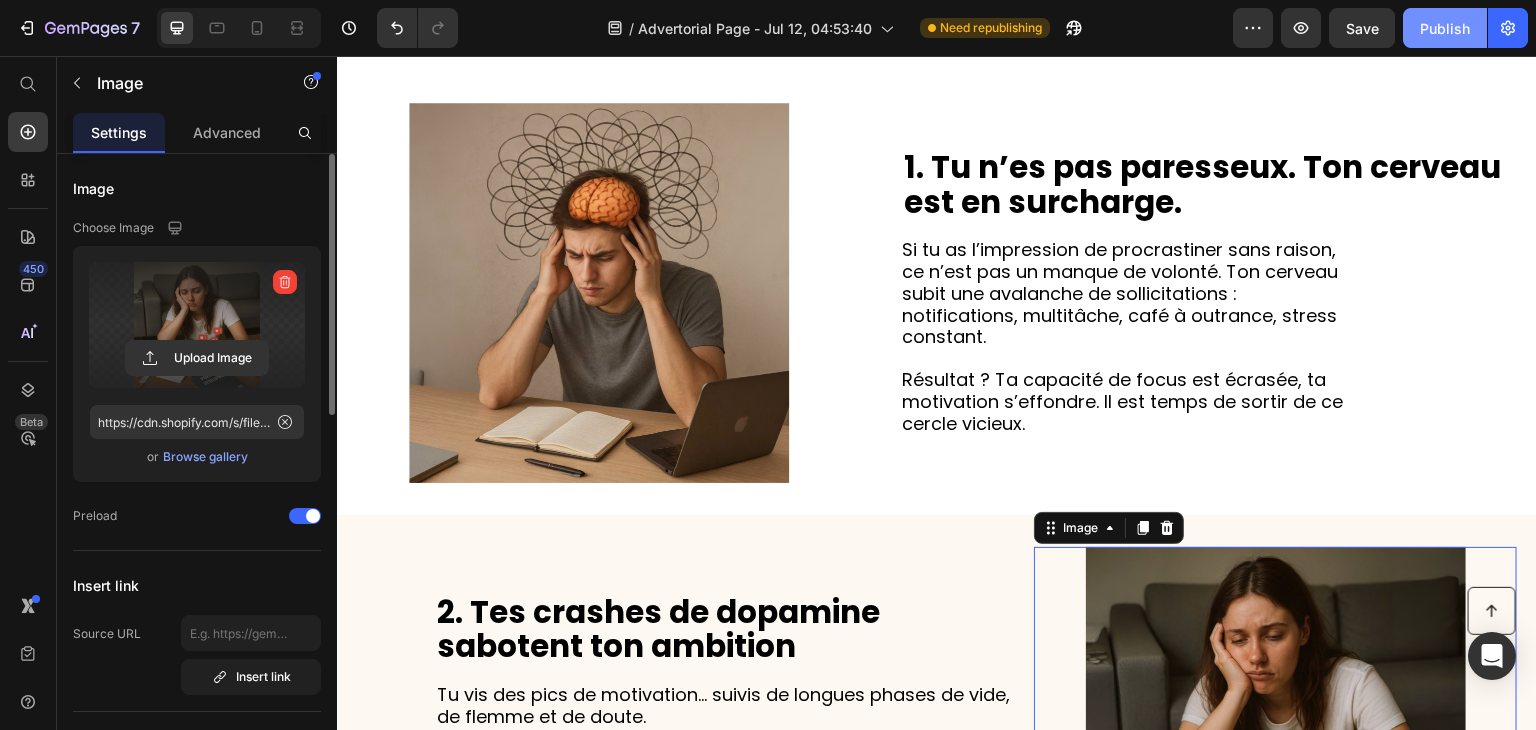 click on "Publish" at bounding box center (1445, 28) 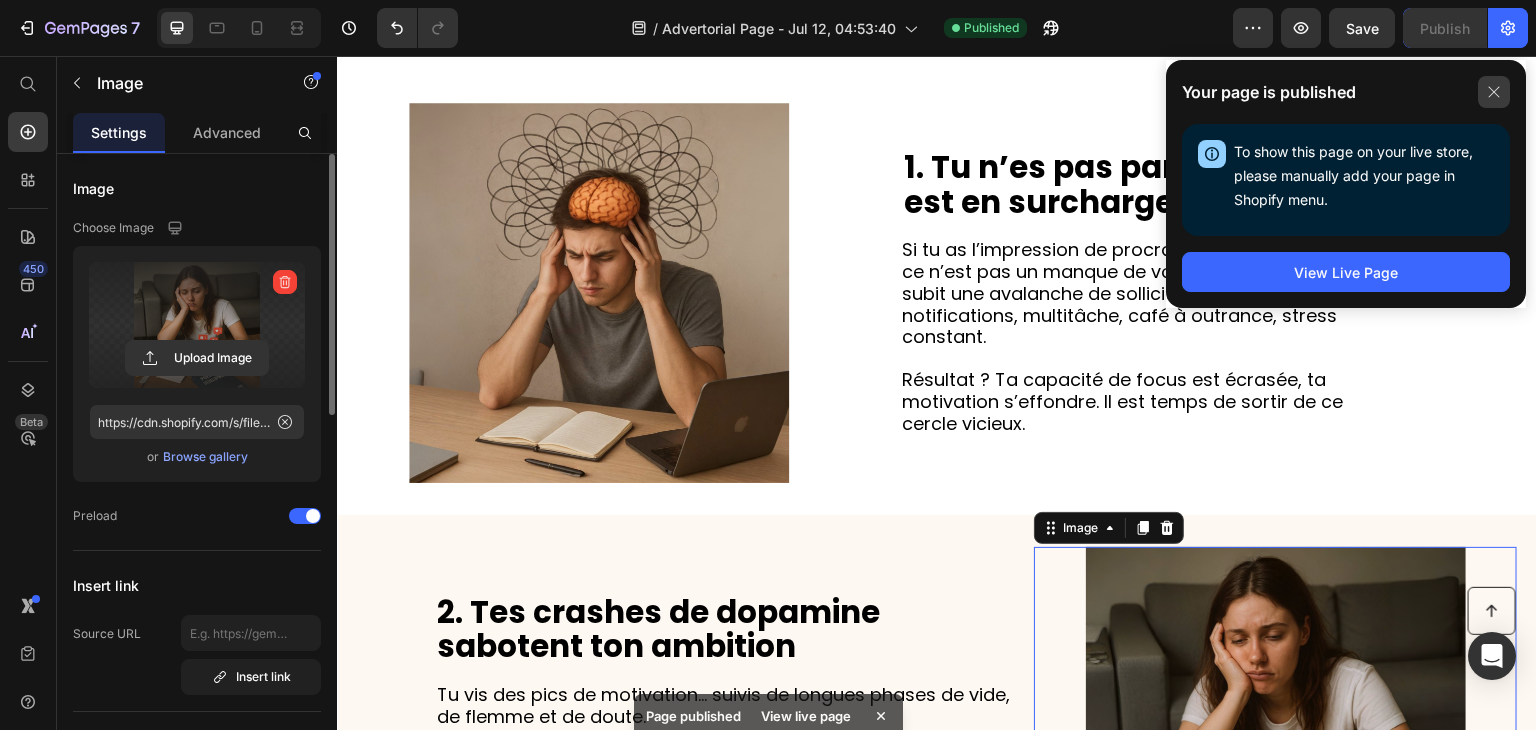 click 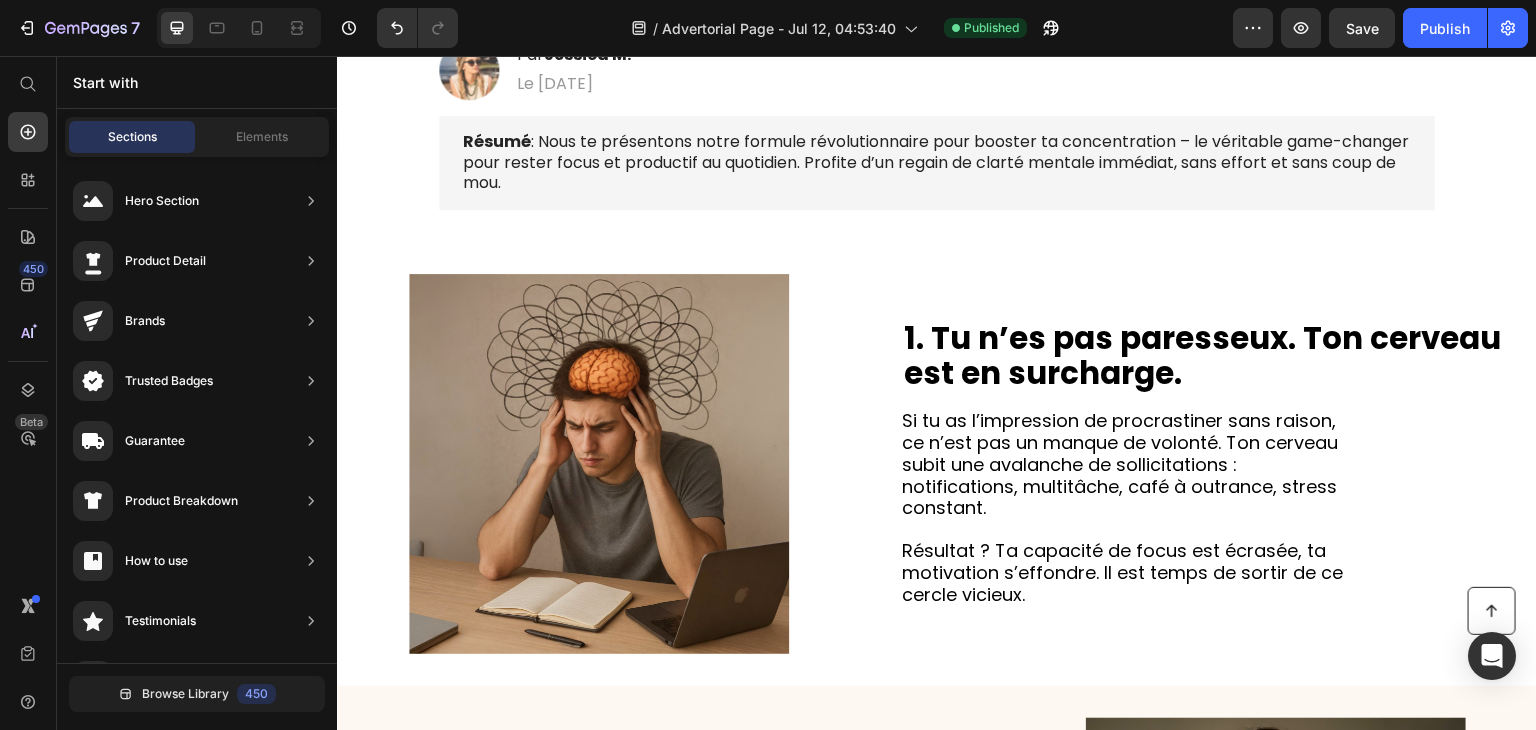 scroll, scrollTop: 0, scrollLeft: 0, axis: both 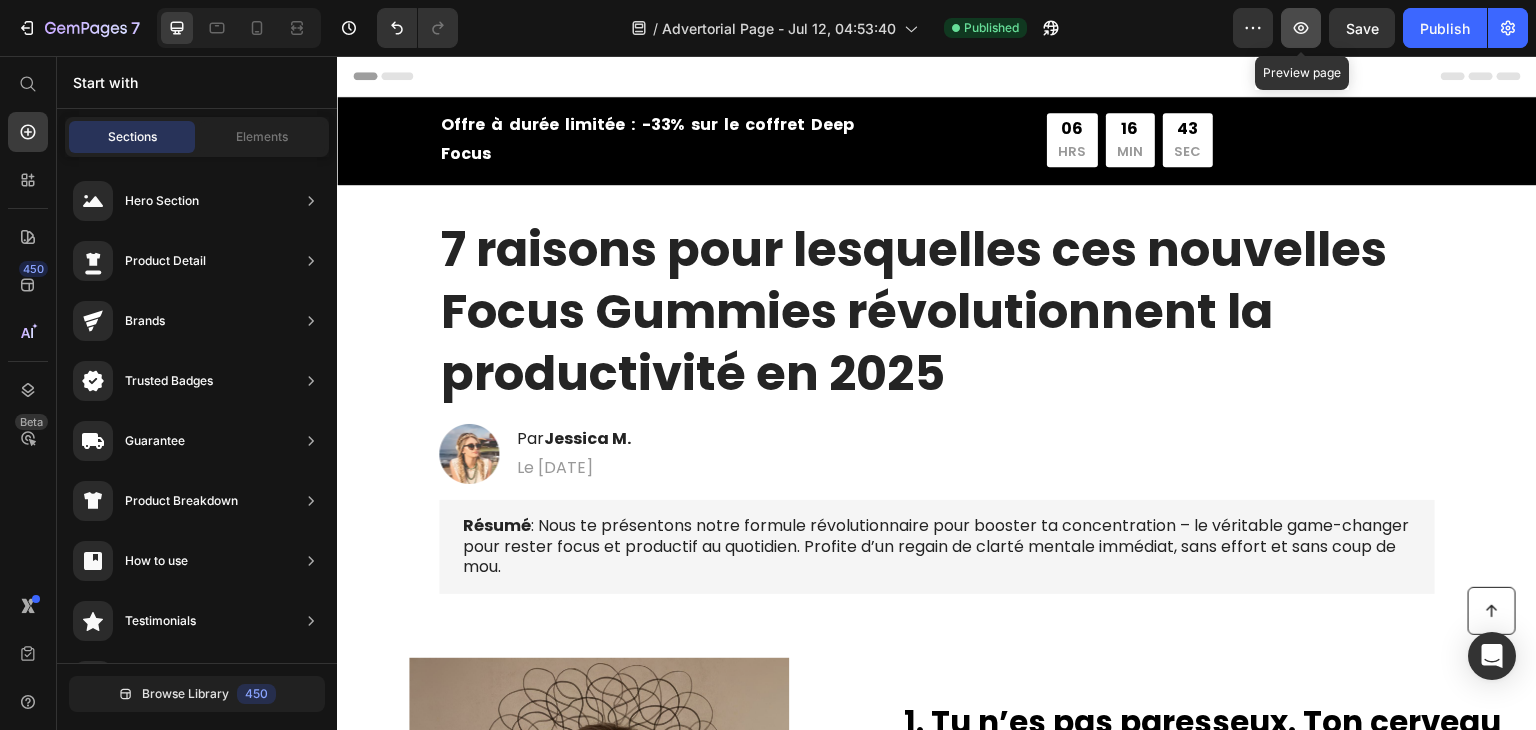 click 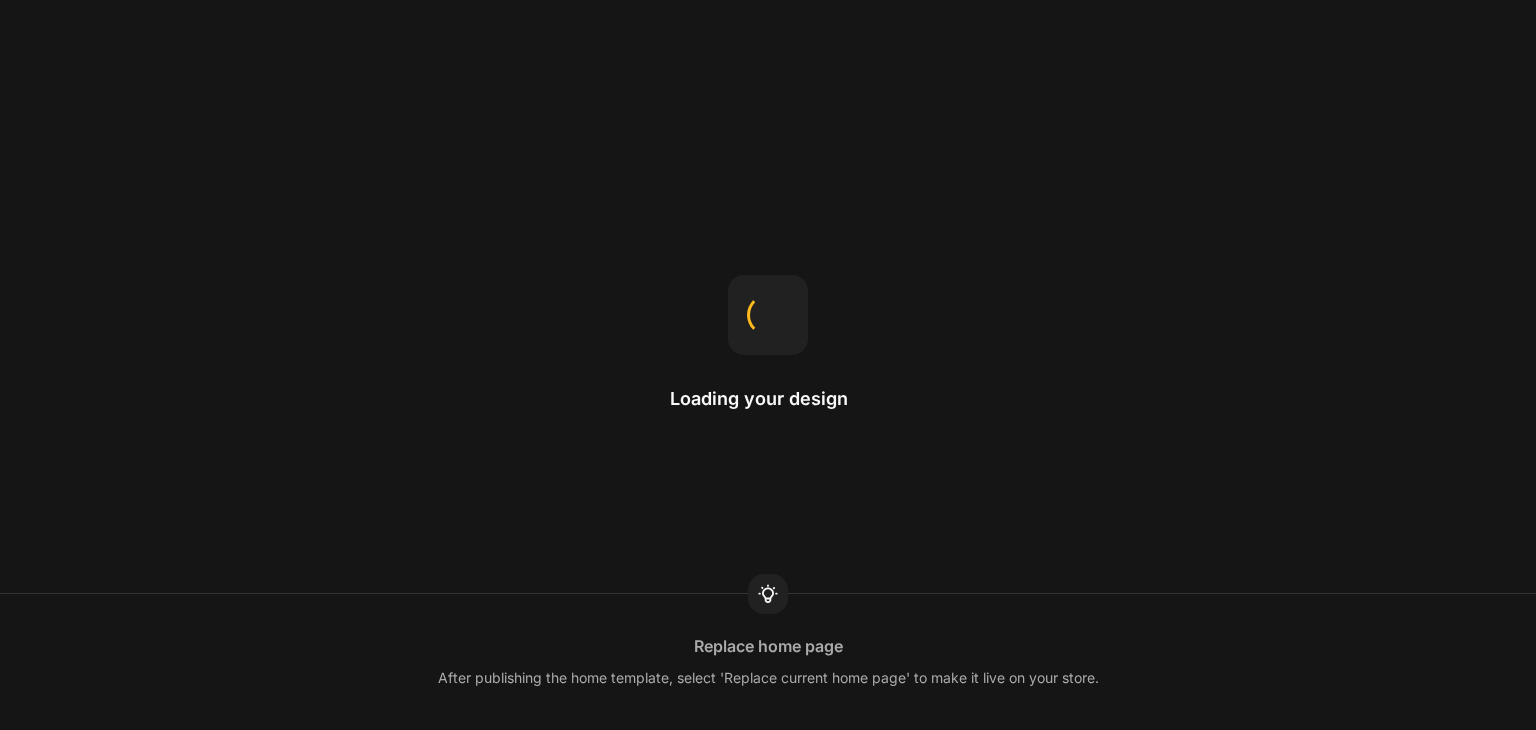 scroll, scrollTop: 0, scrollLeft: 0, axis: both 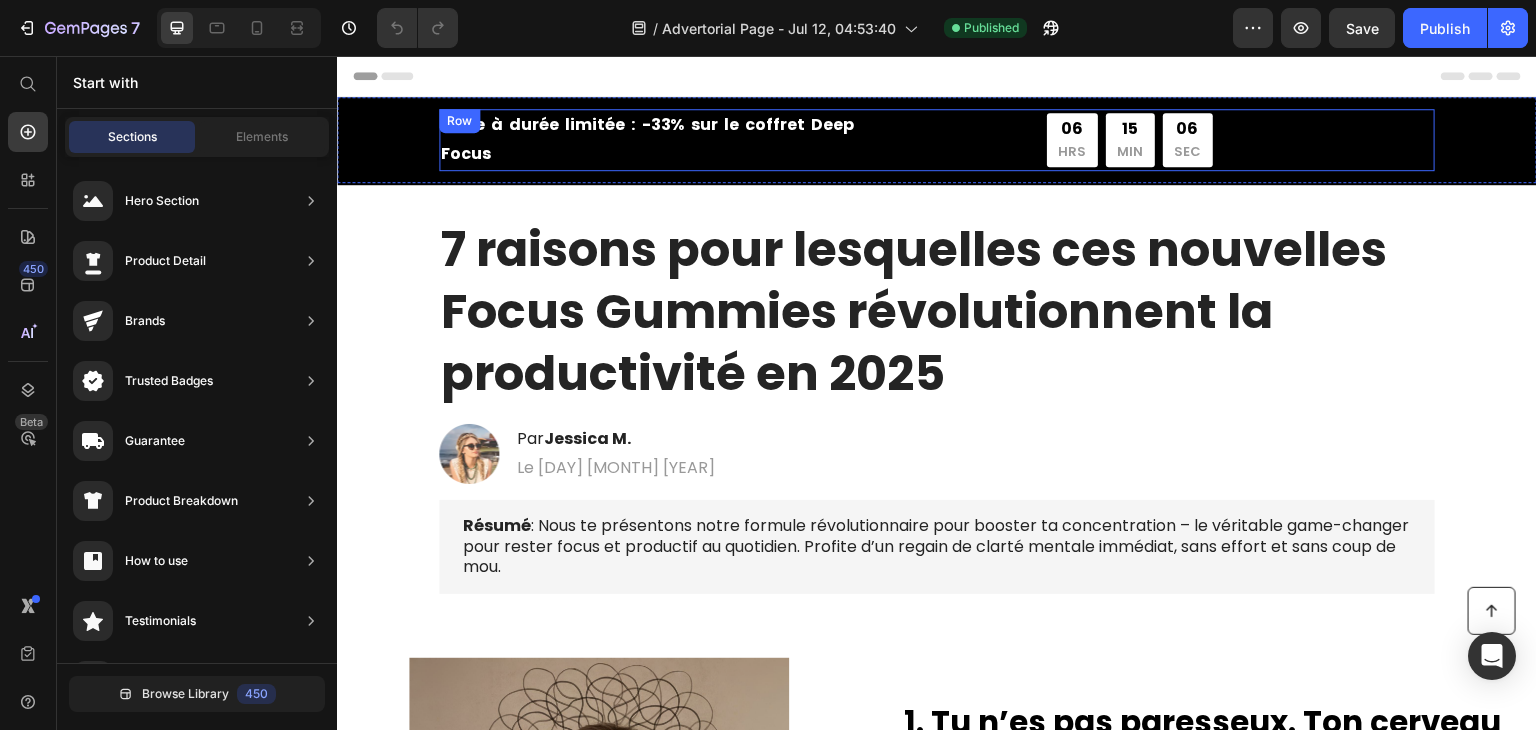 click on "Offre à durée limitée : -33% sur le coffret Deep Focus Text Block Offre à durée limitée : -33% sur le coffret Deep Focus Text Block 06 HRS 15 MIN 06 SEC Countdown Timer Row Row" at bounding box center [937, 140] 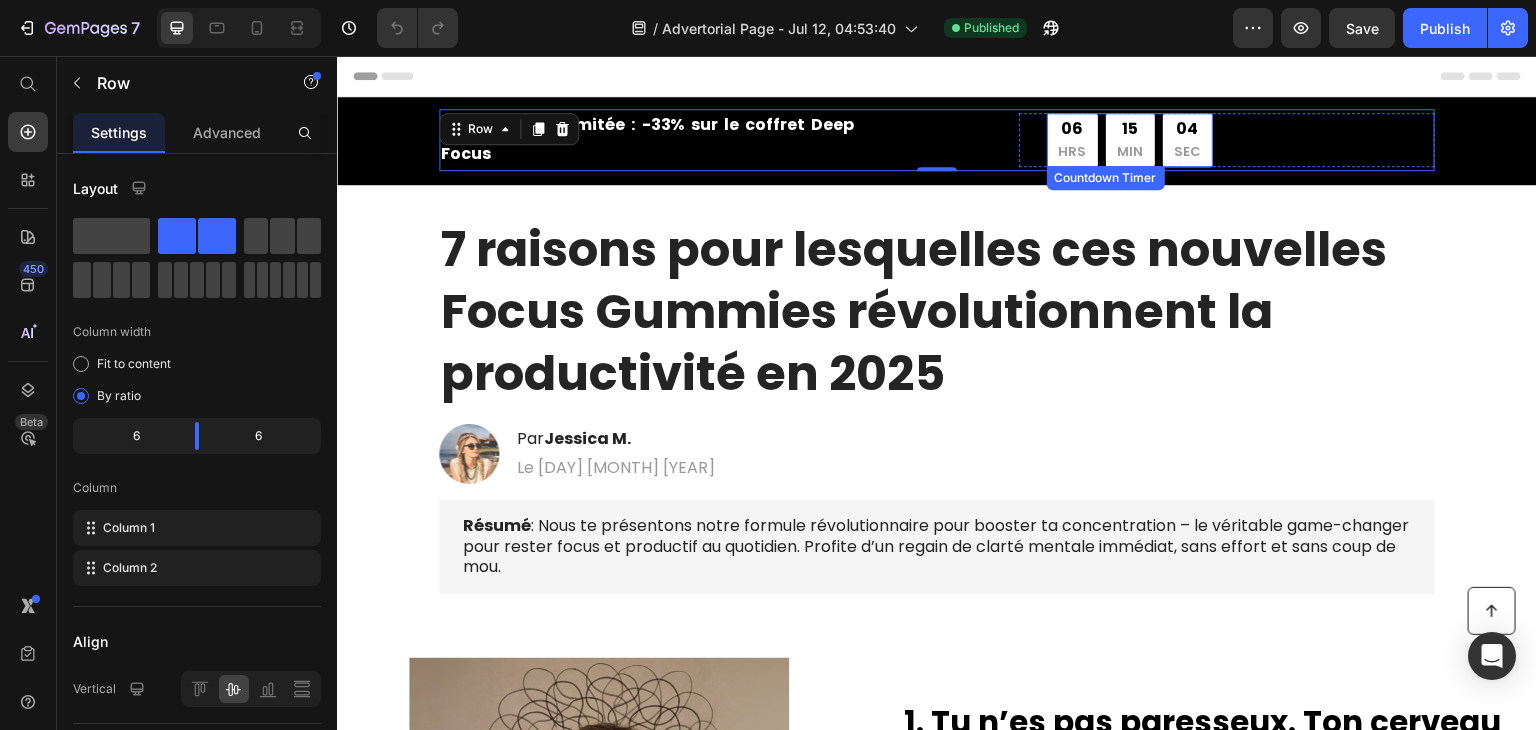 click on "HRS" at bounding box center (1072, 152) 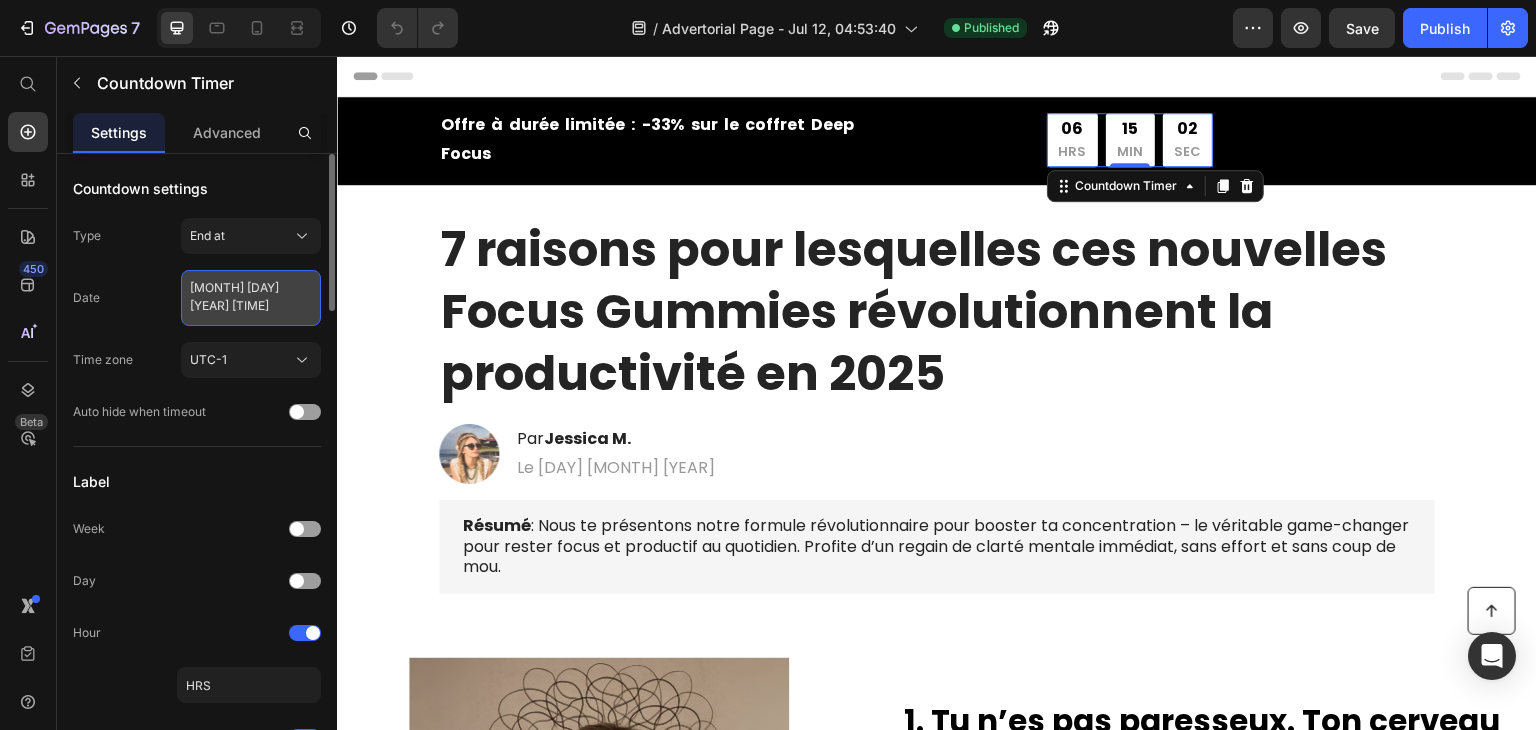 click on "July 13 2025 9:00 PM" at bounding box center [251, 298] 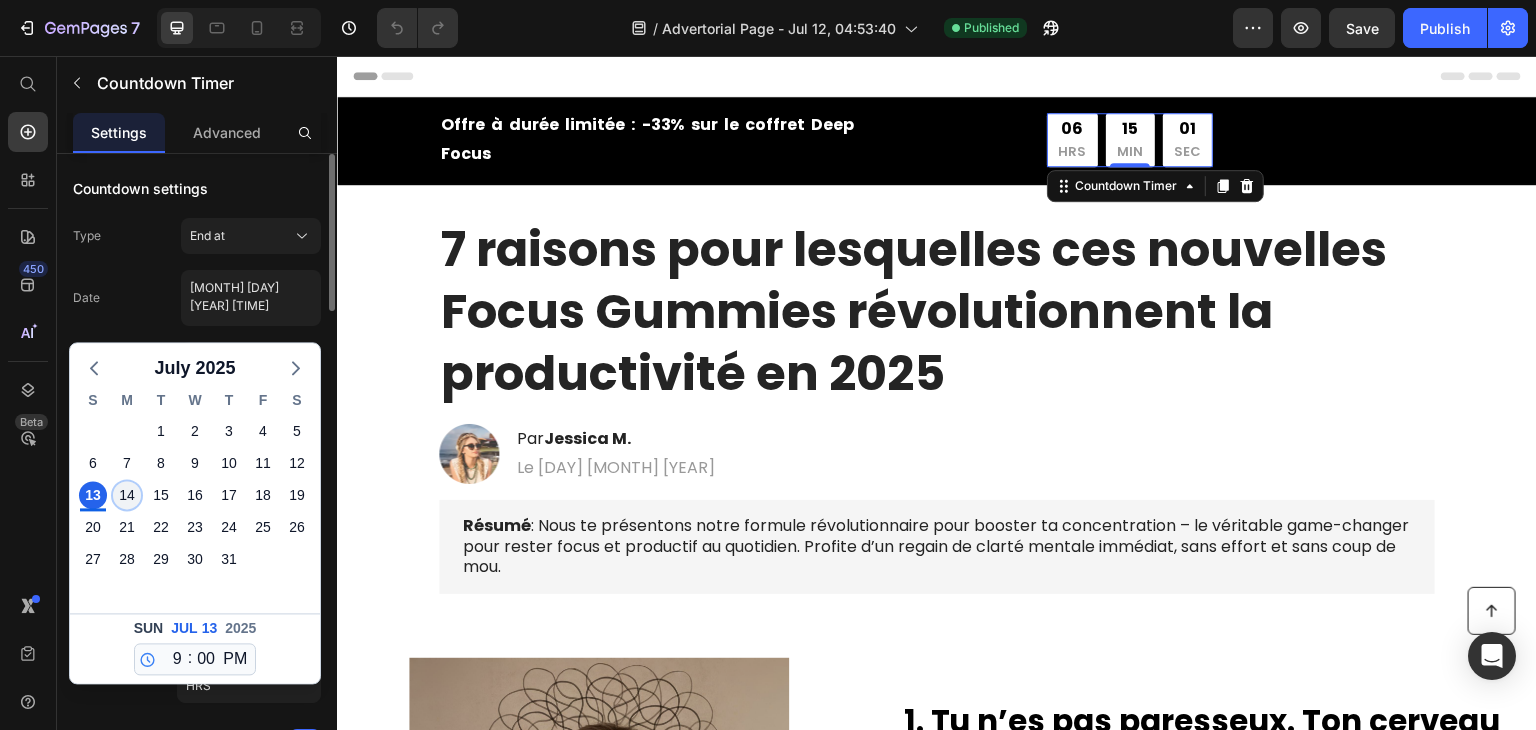 click on "14" 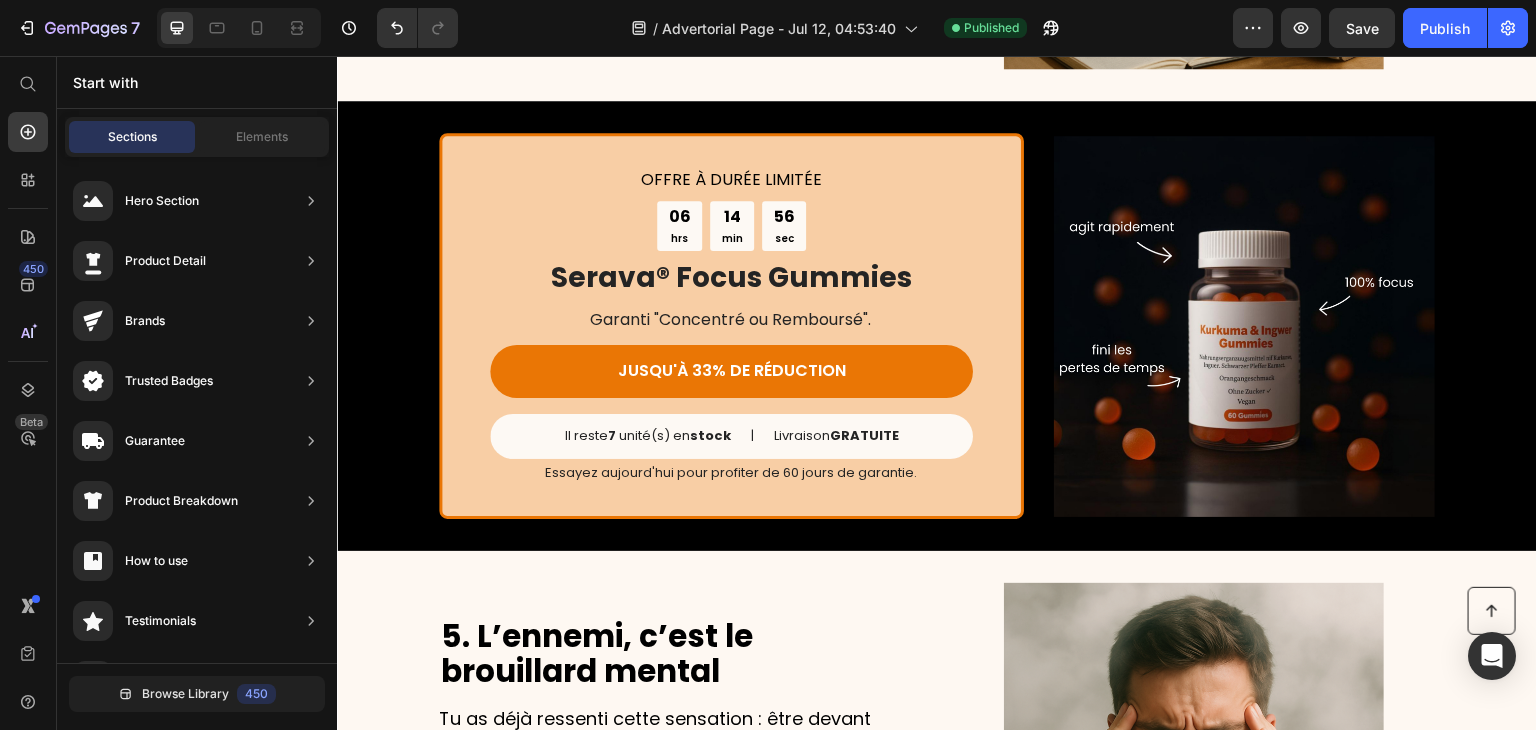 scroll, scrollTop: 2322, scrollLeft: 0, axis: vertical 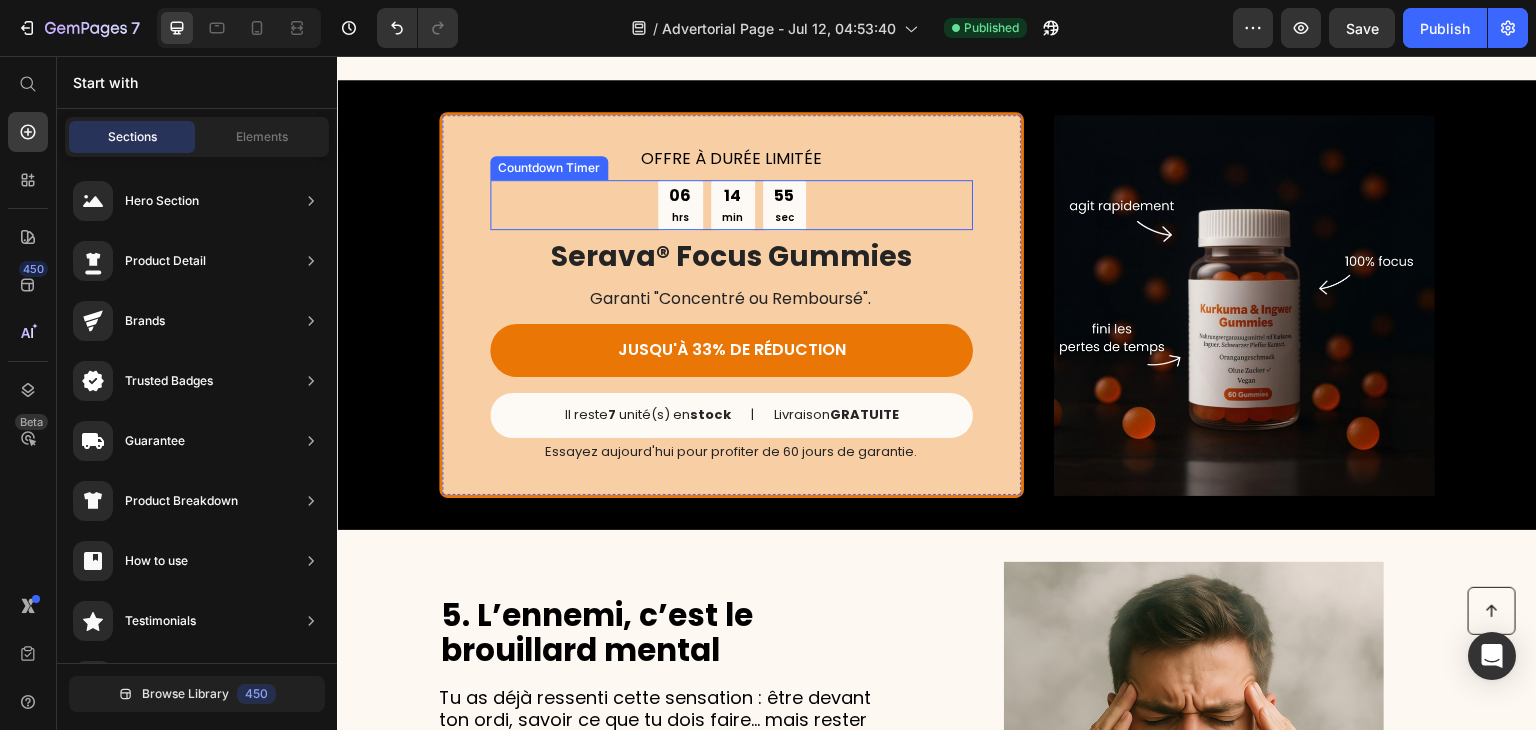 click on "06" at bounding box center [680, 196] 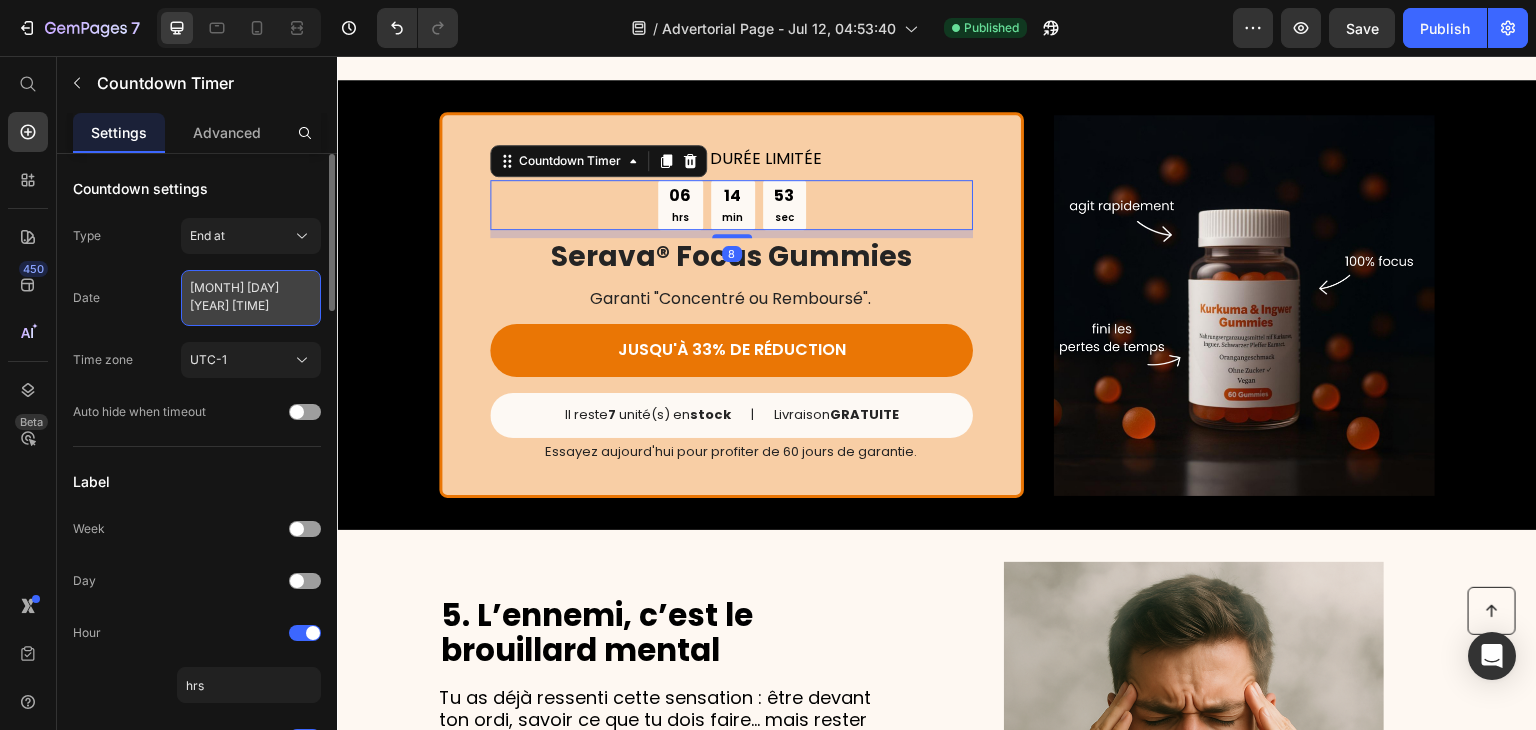 click on "July 13 2025 9:00 PM" at bounding box center (251, 298) 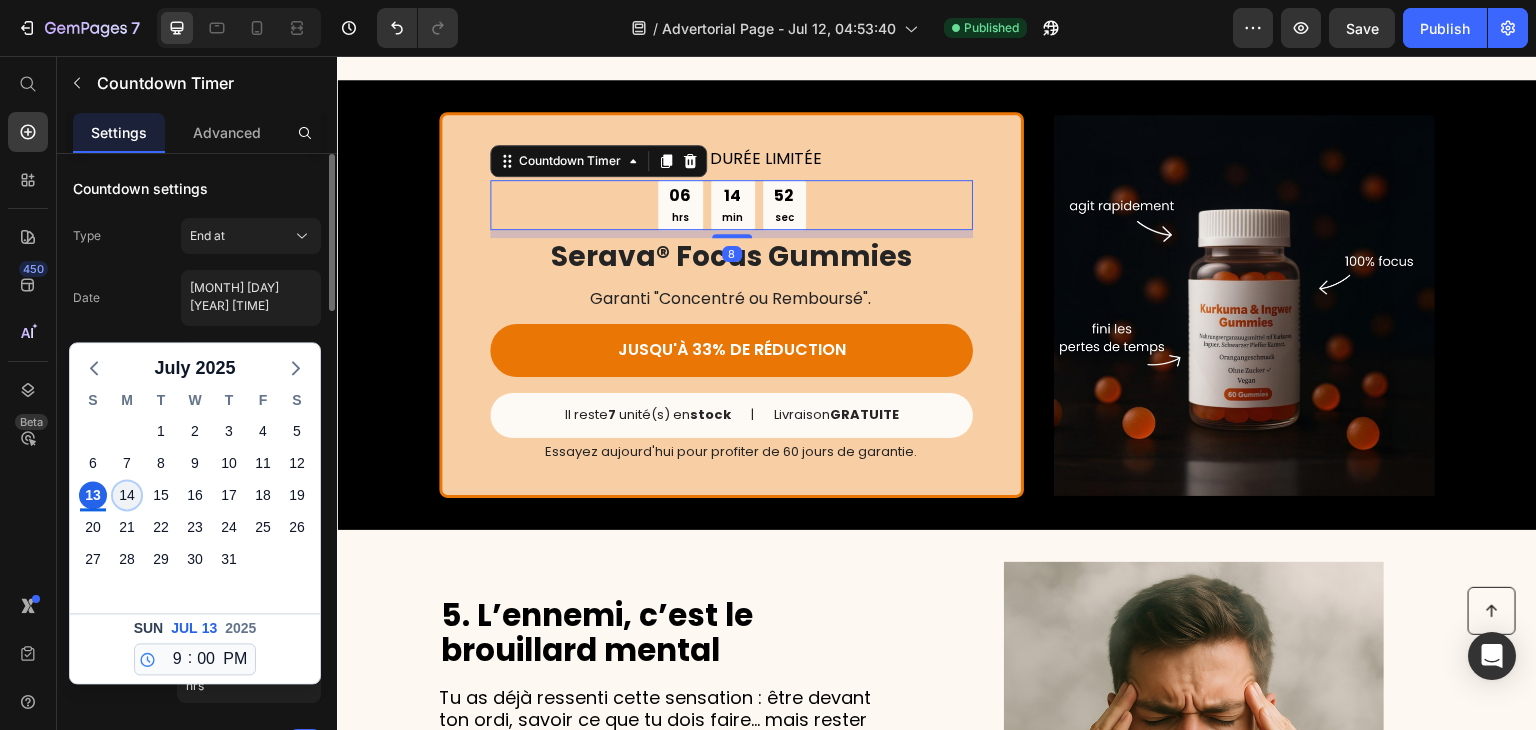 click on "14" 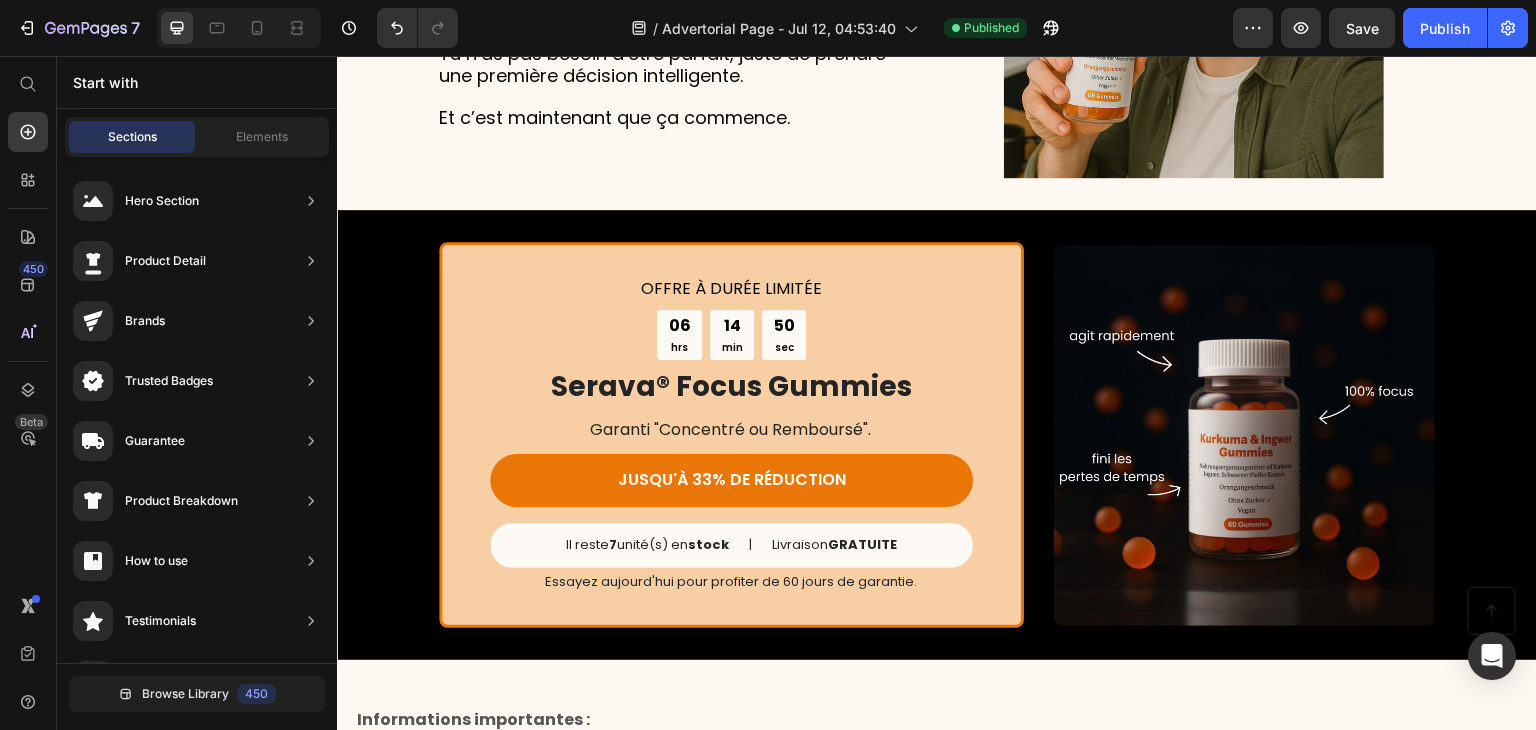 scroll, scrollTop: 4028, scrollLeft: 0, axis: vertical 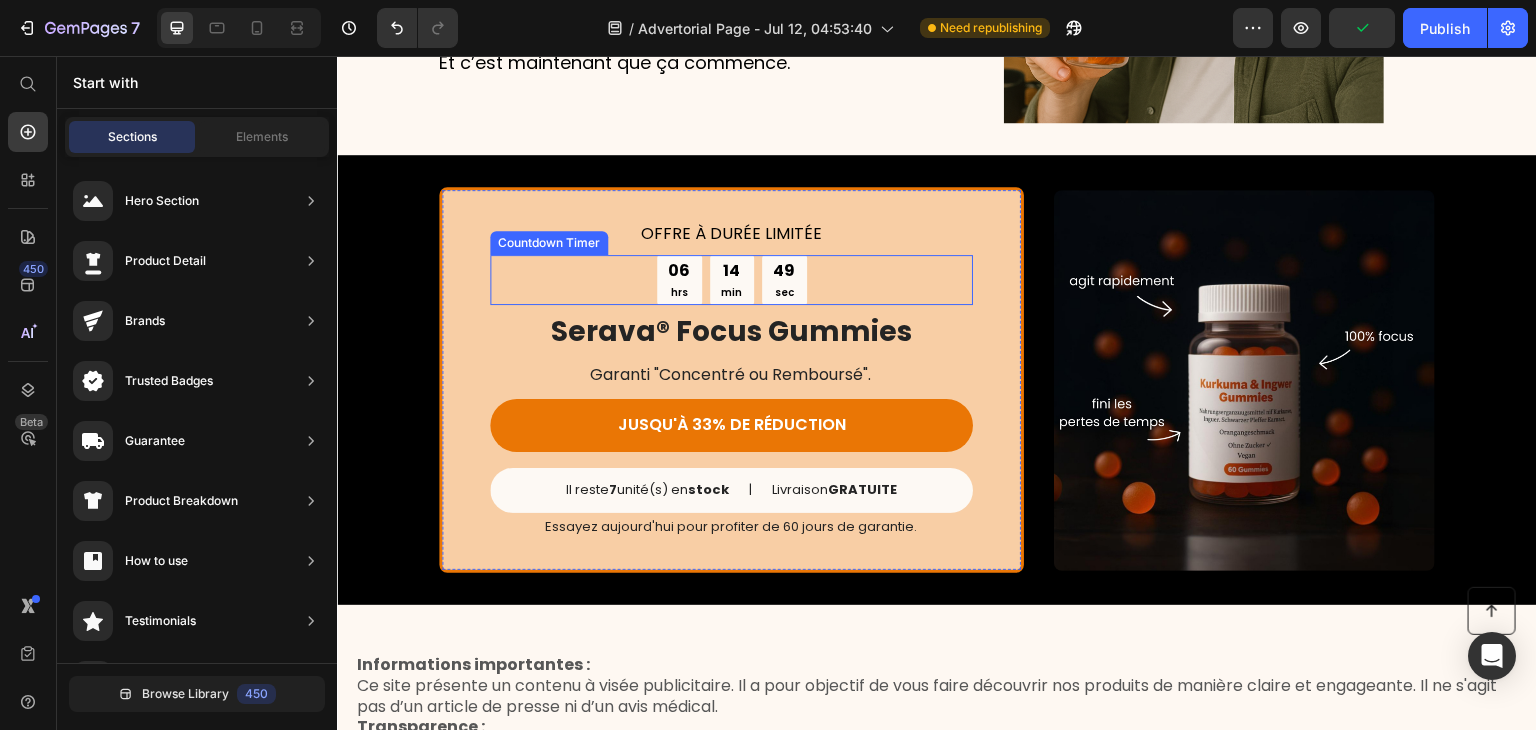 click on "06" at bounding box center (679, 271) 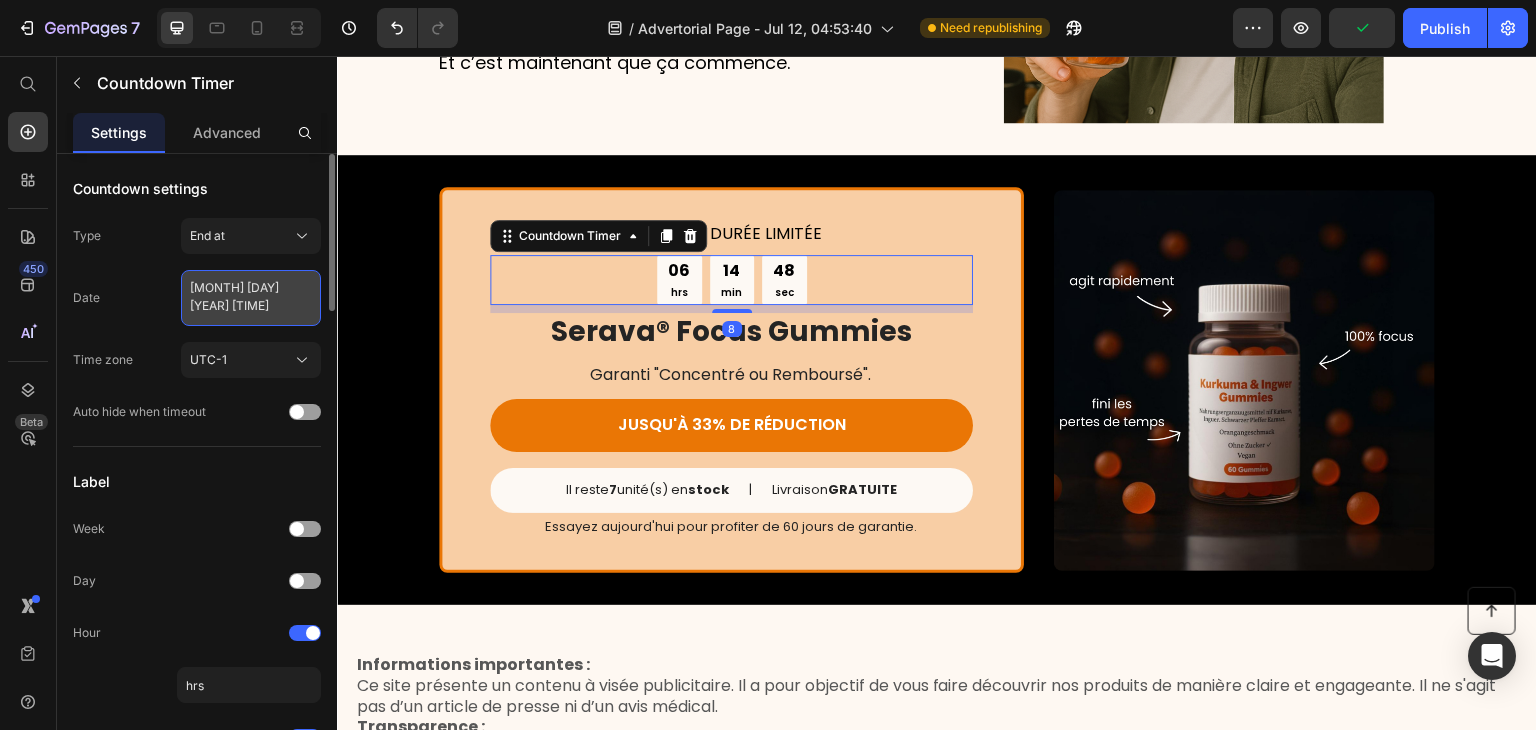 click on "July 13 2025 9:00 PM" at bounding box center (251, 298) 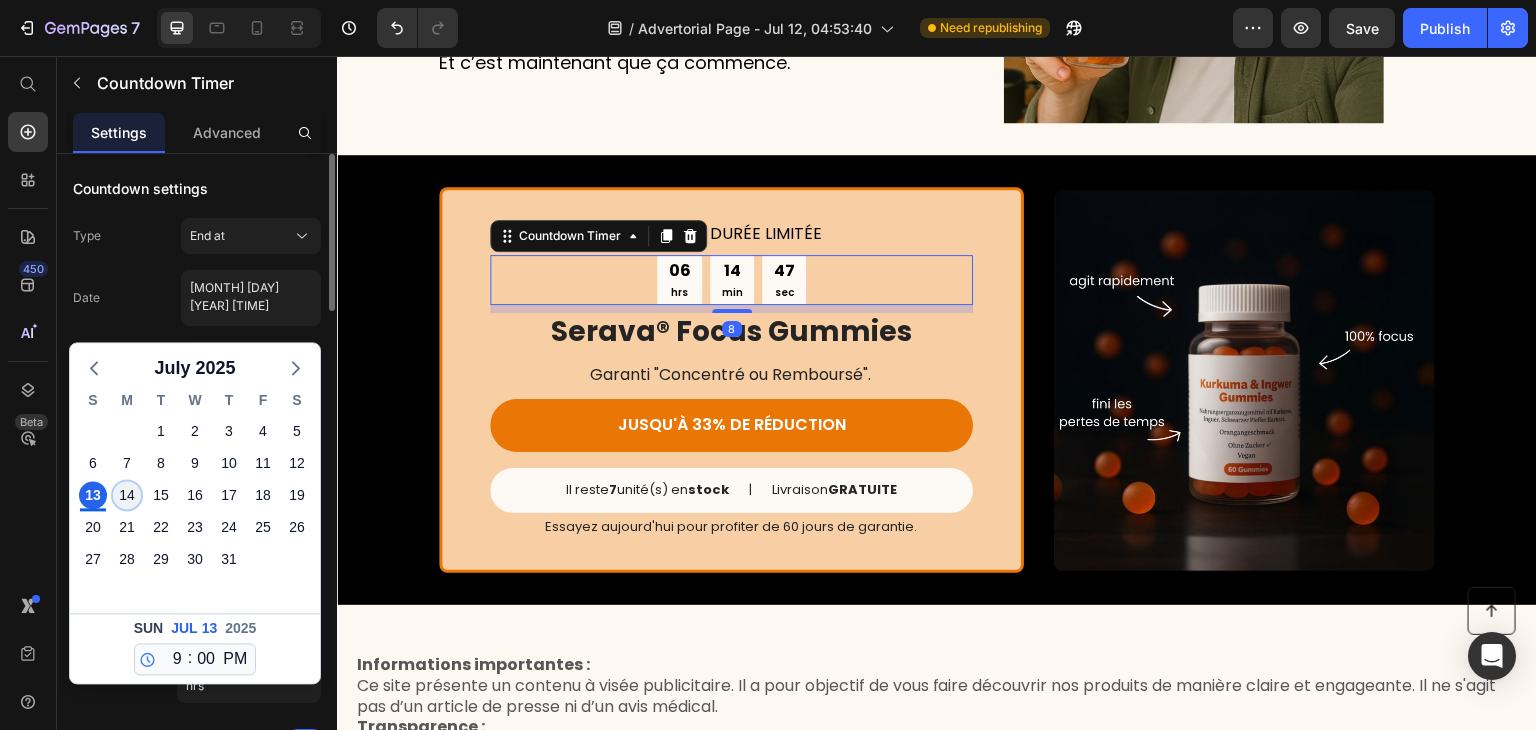 click on "14" 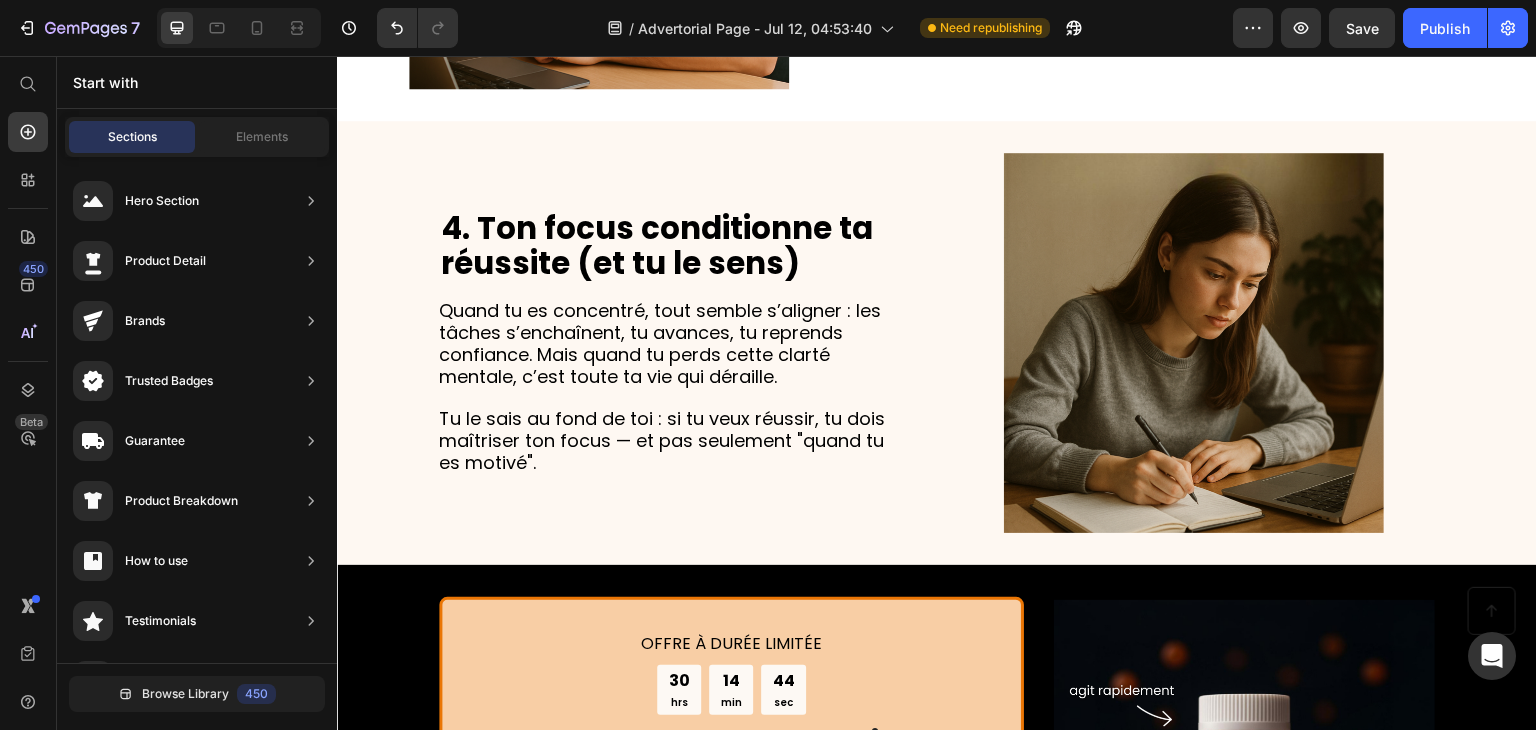scroll, scrollTop: 0, scrollLeft: 0, axis: both 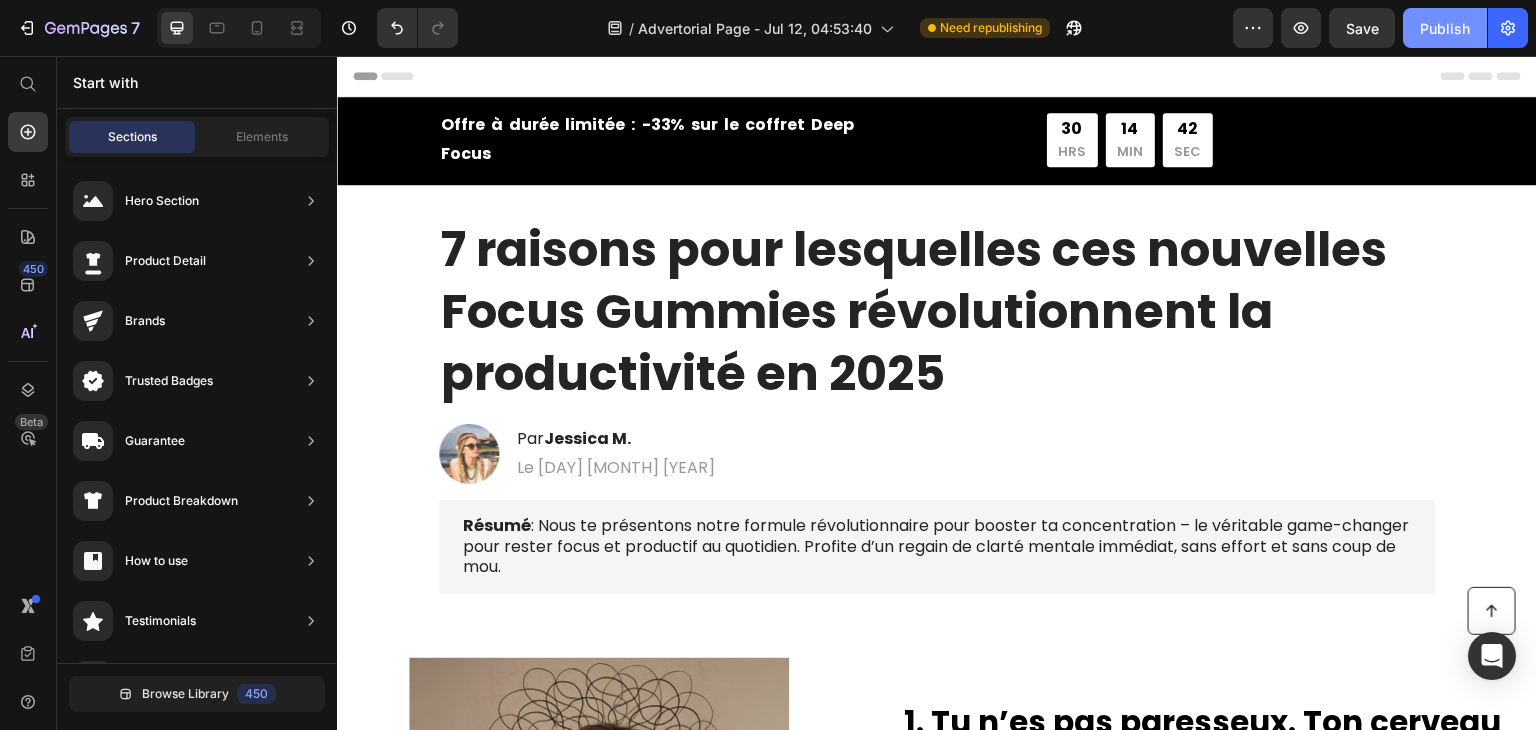 click on "Publish" at bounding box center (1445, 28) 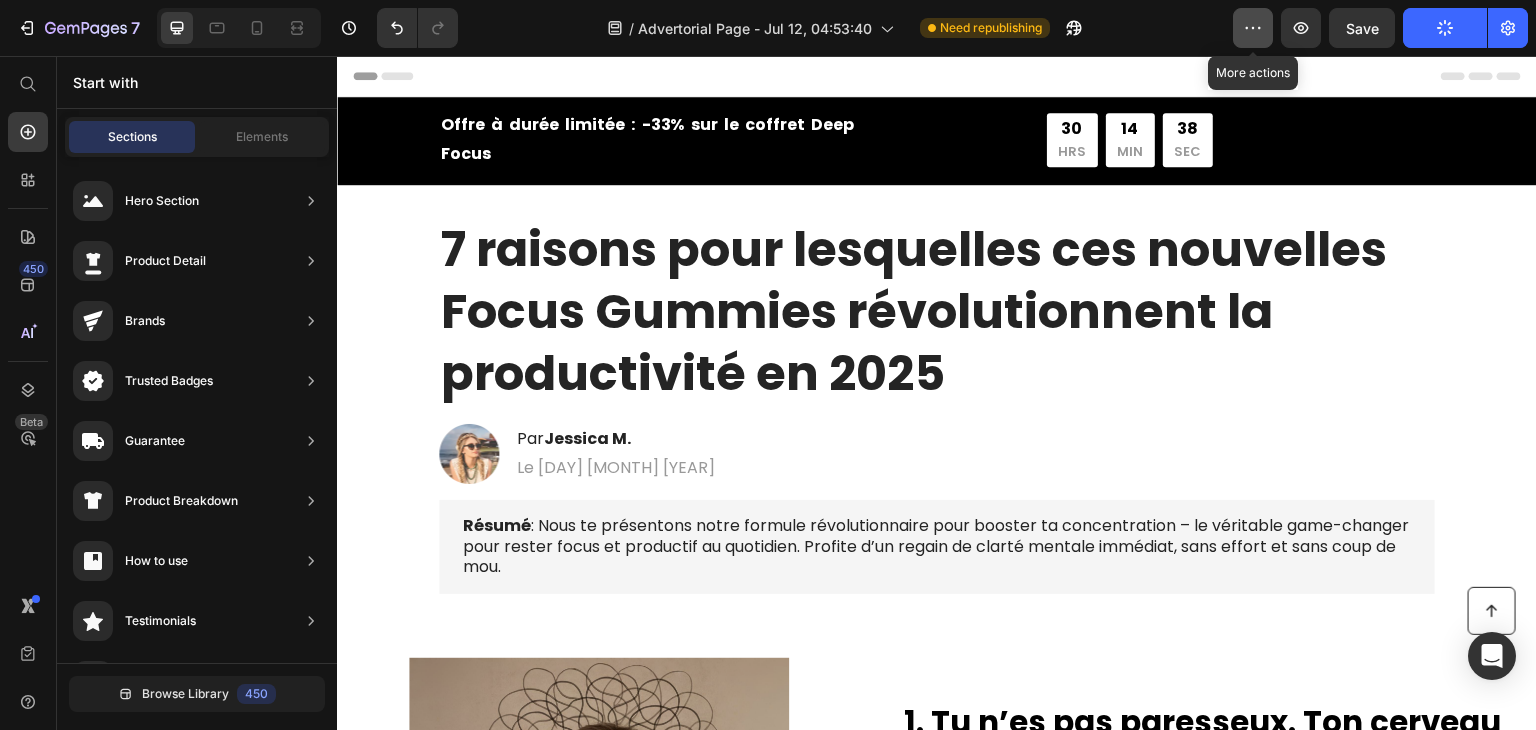 click 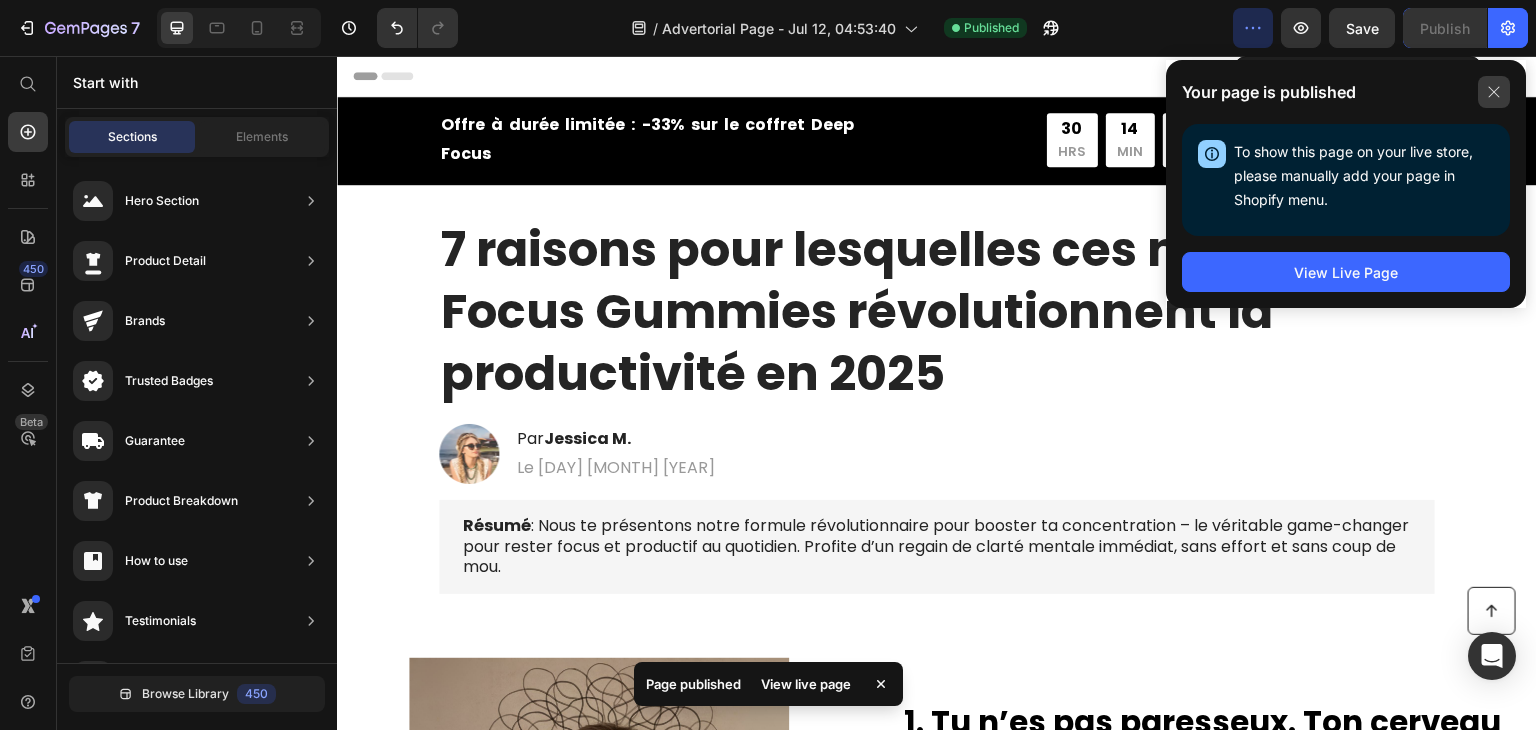 click 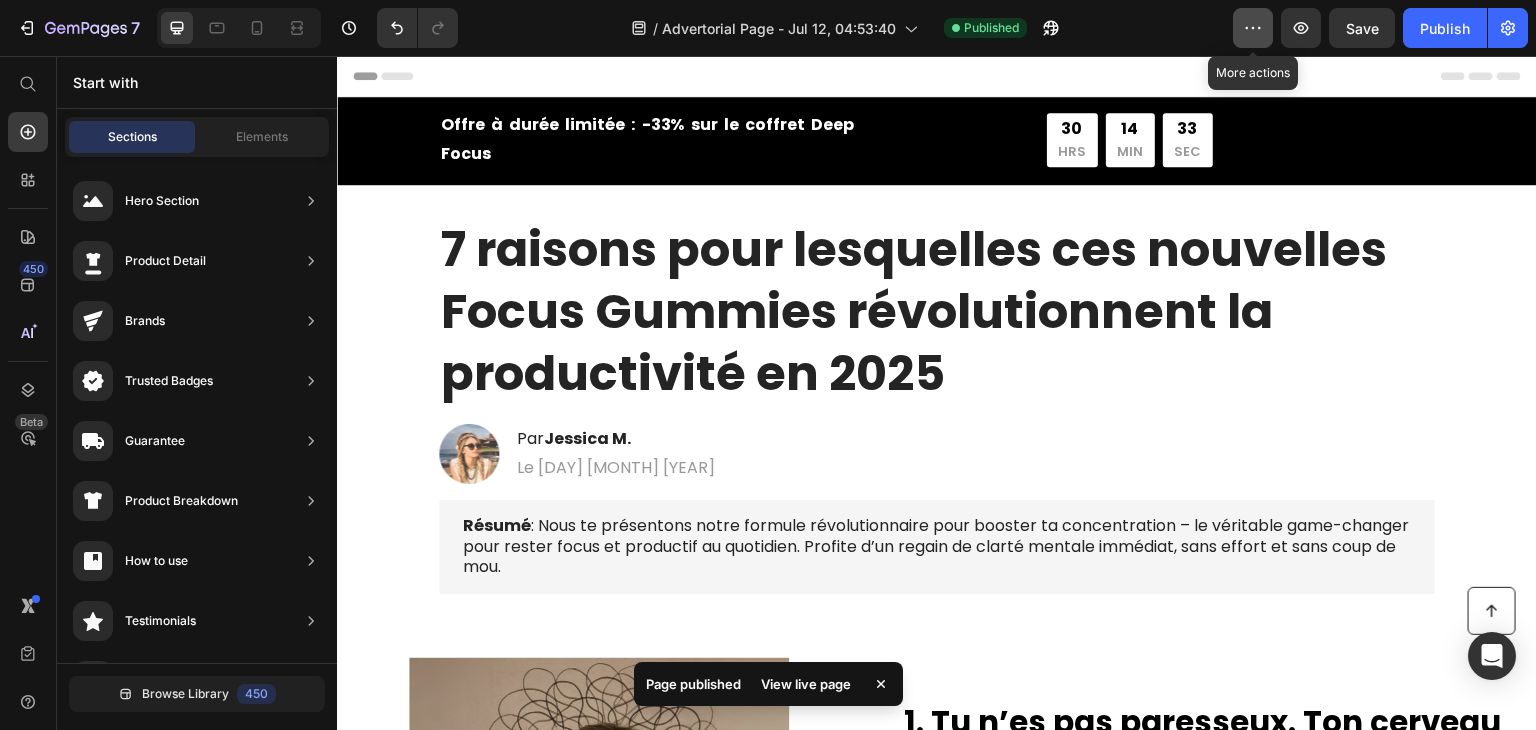 click 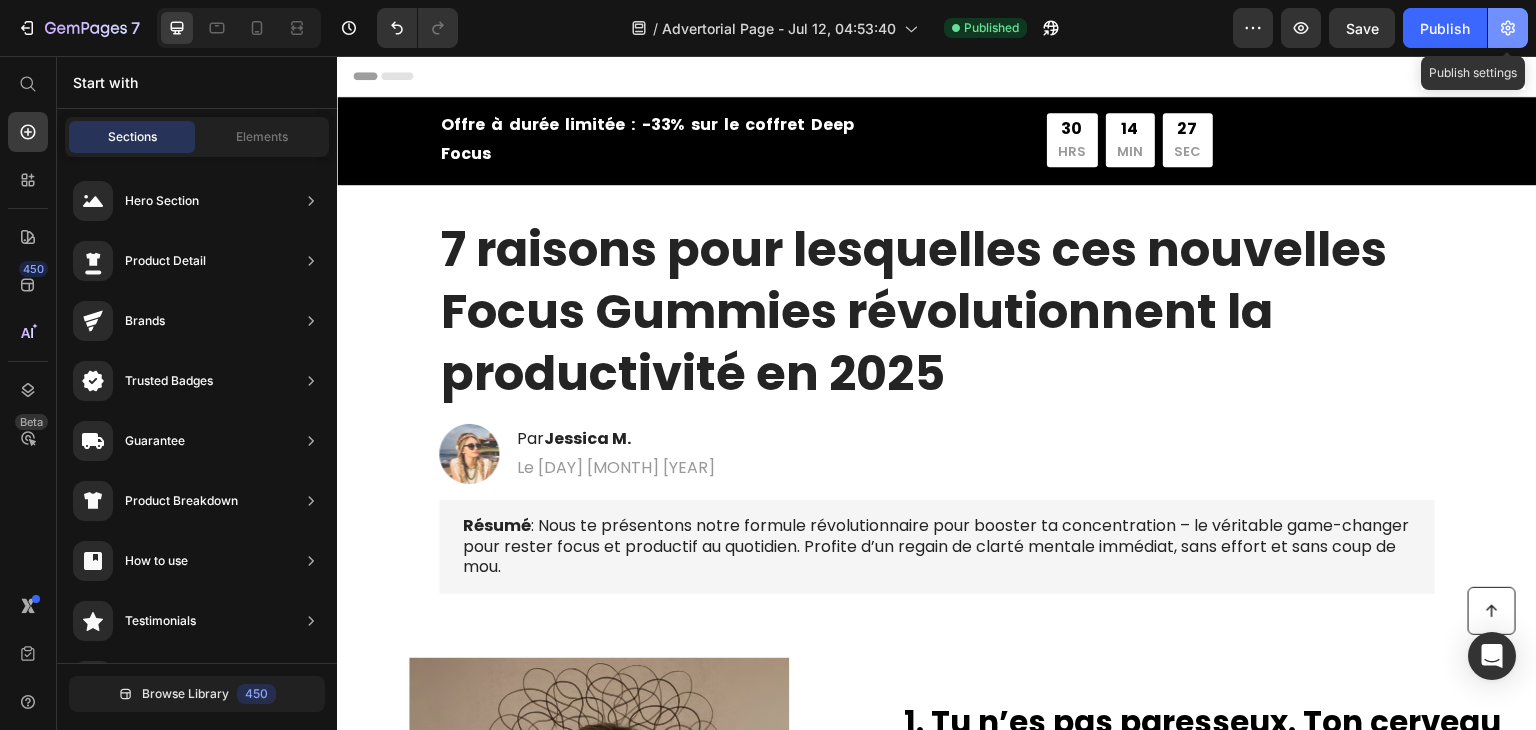 click 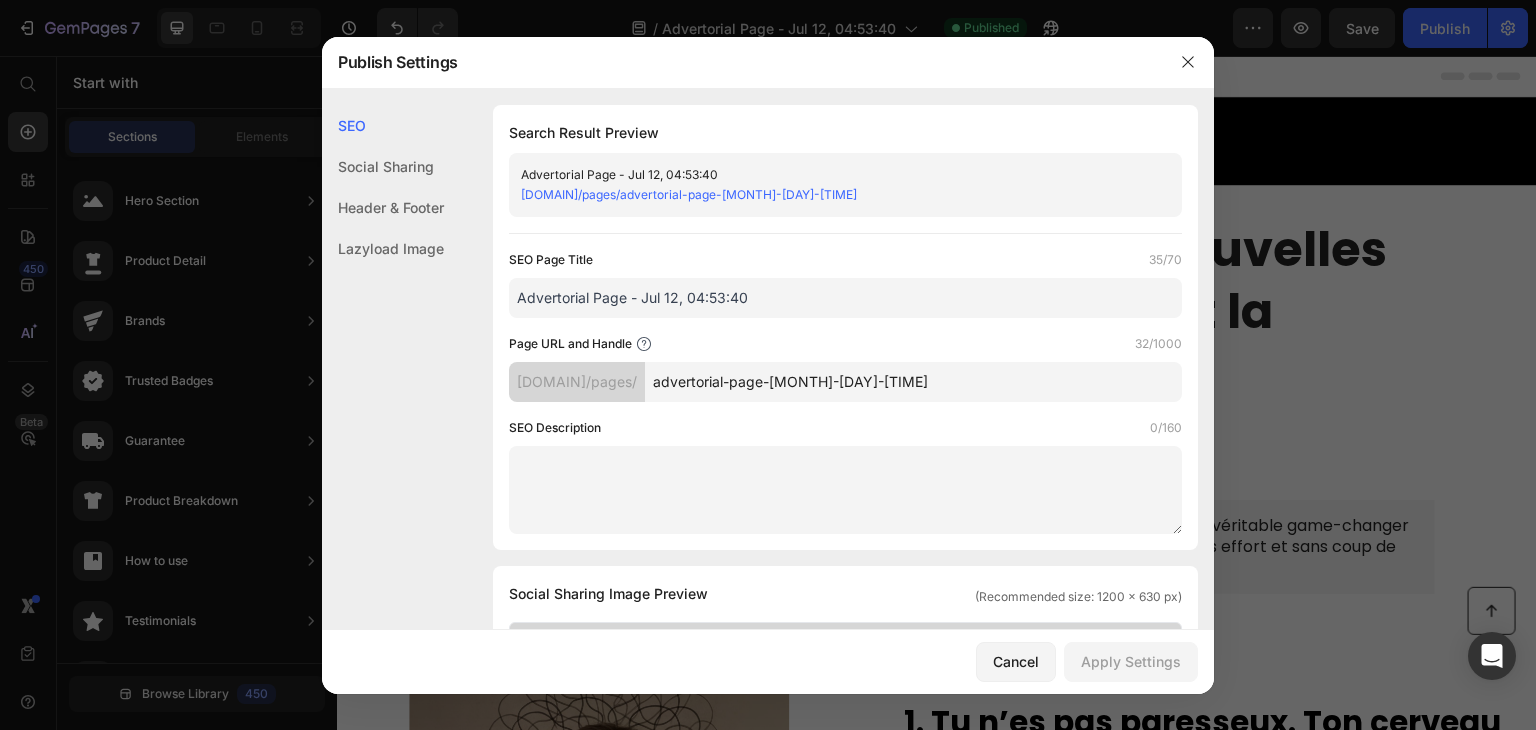 click on "ype811-c3.myshopify.com/pages/advertorial-page-jul-12-04-53-40" at bounding box center [829, 195] 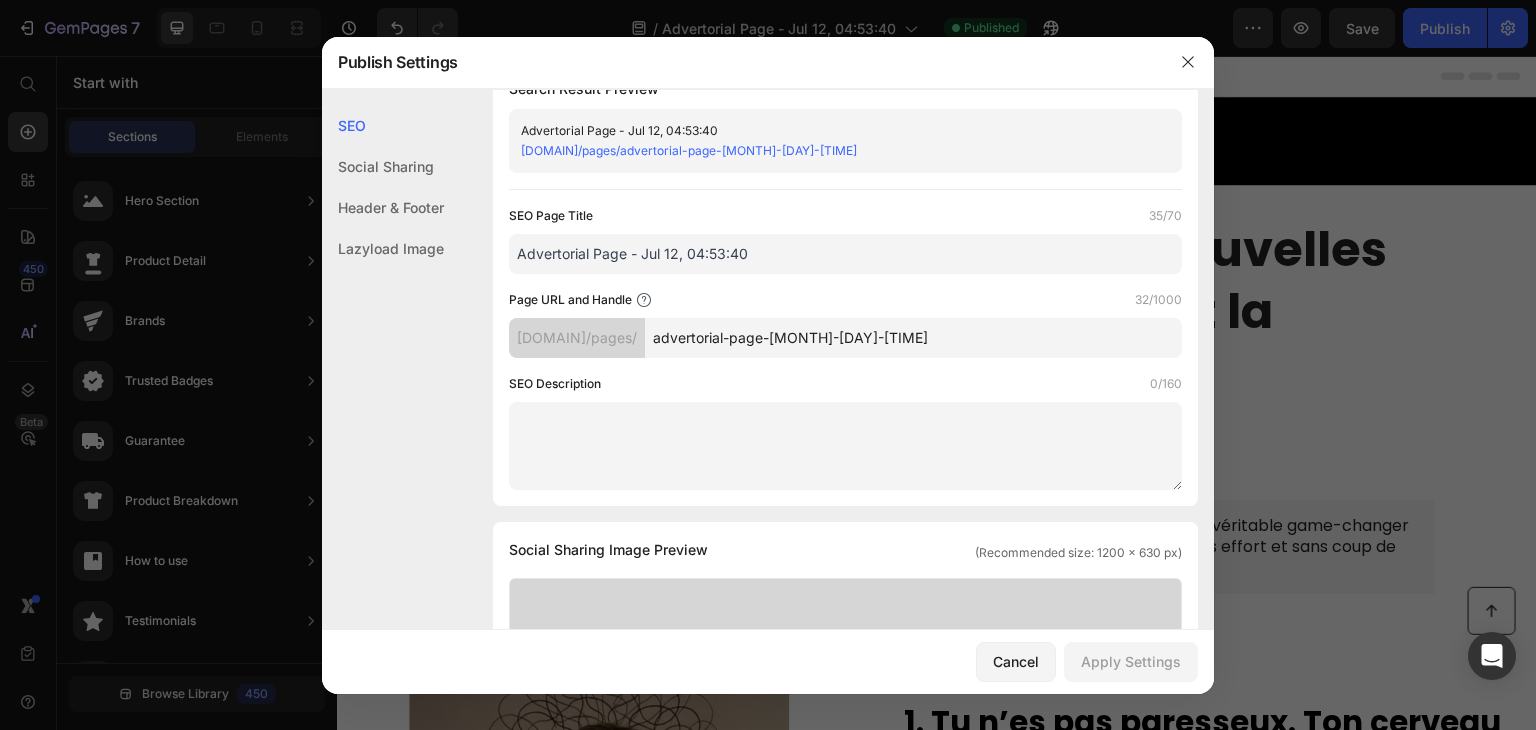 scroll, scrollTop: 0, scrollLeft: 0, axis: both 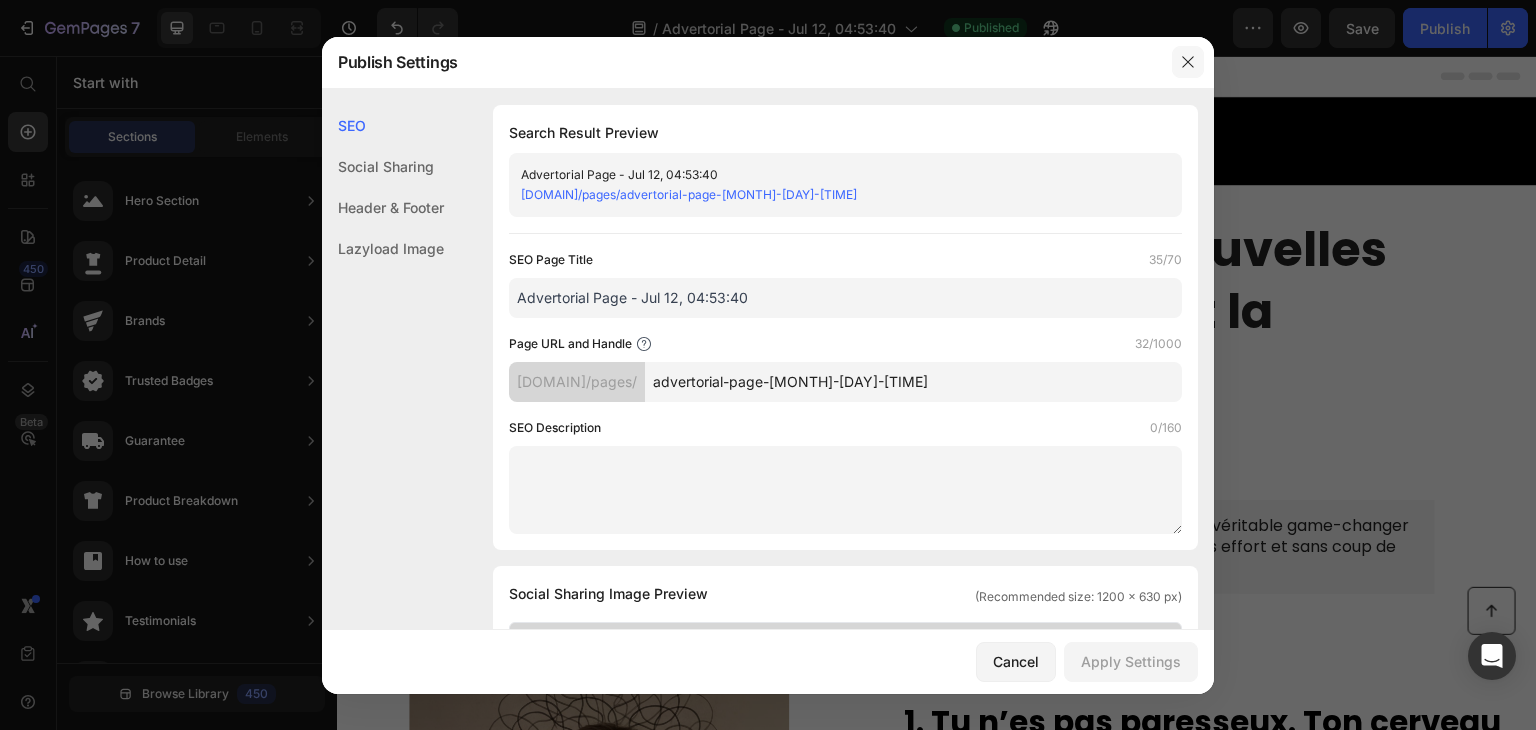 click 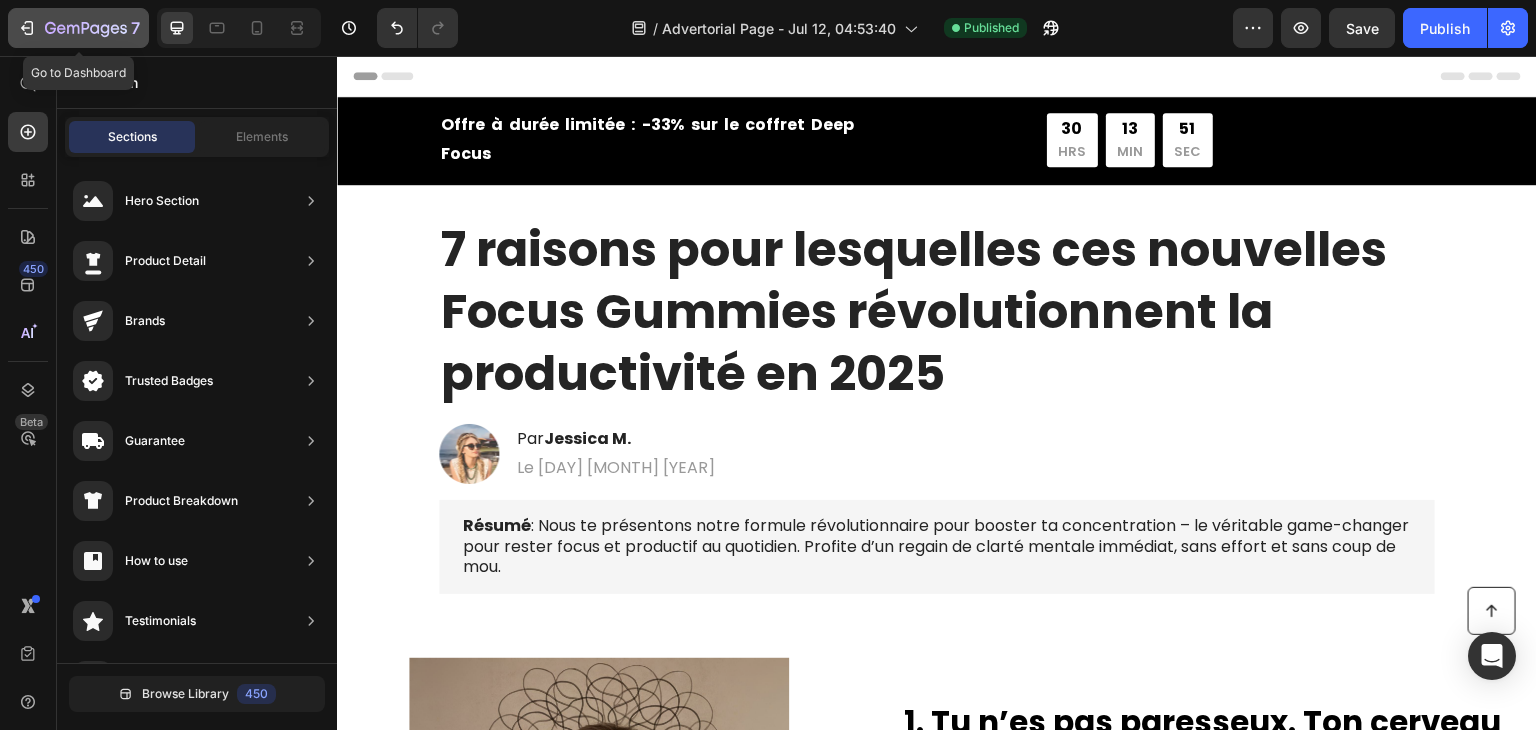 click 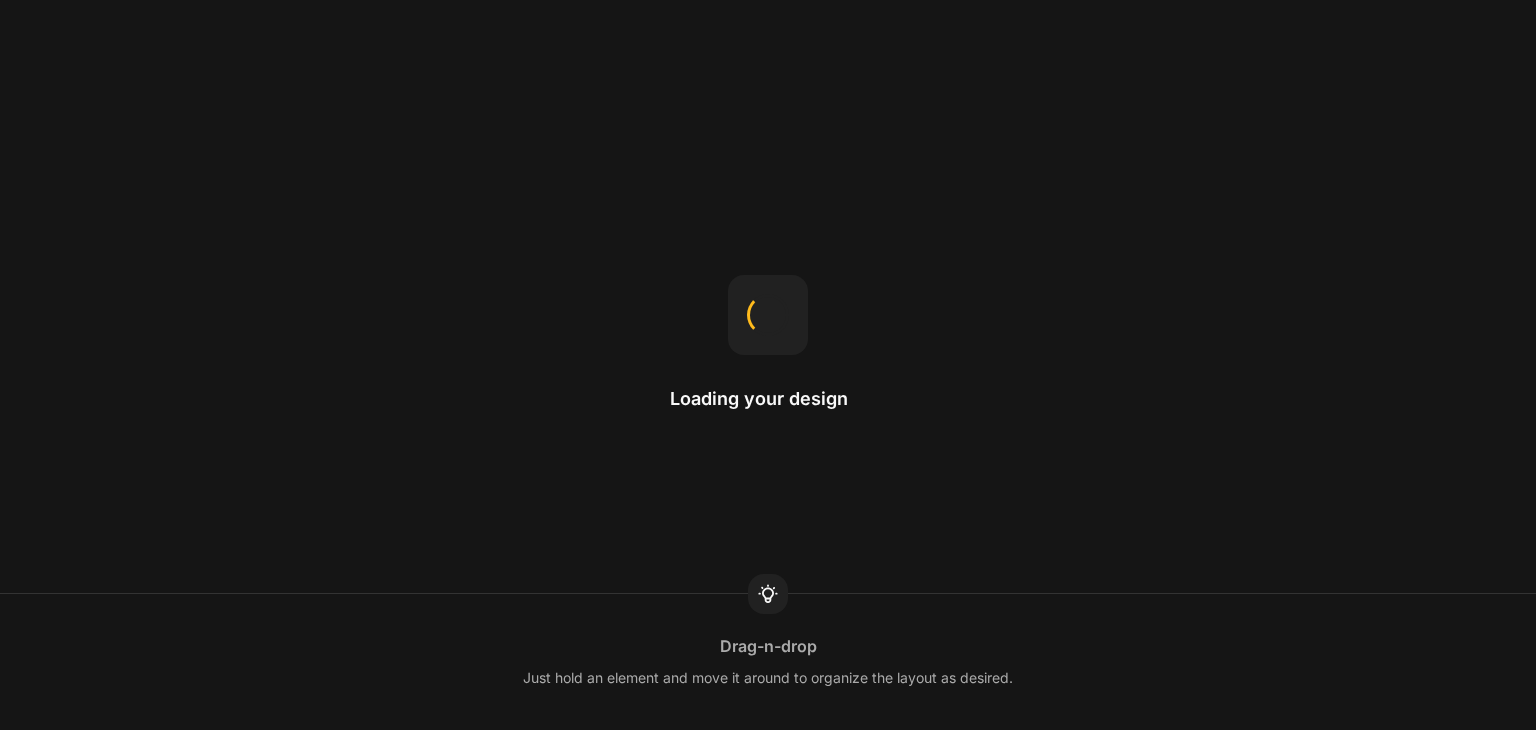 scroll, scrollTop: 0, scrollLeft: 0, axis: both 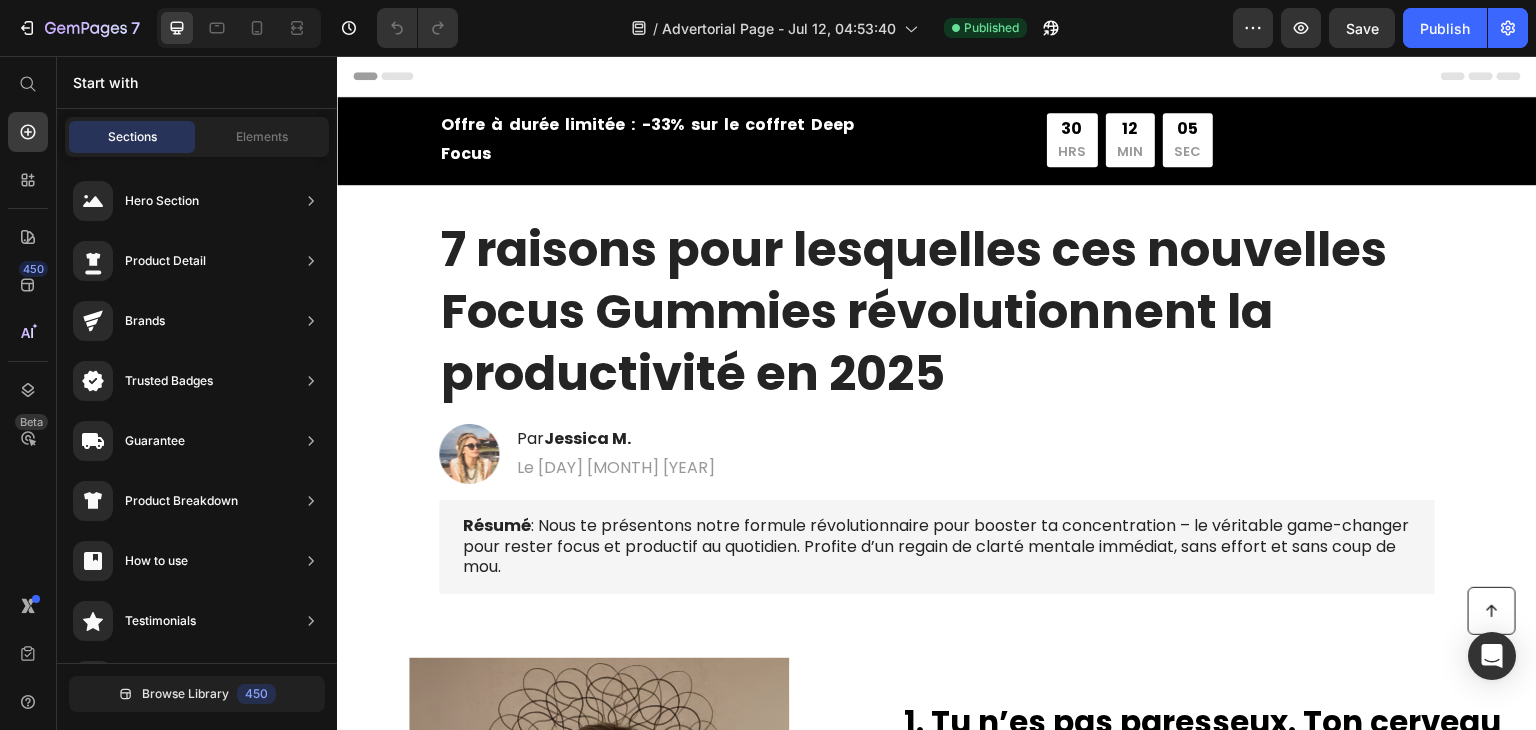 click on "7   /  Advertorial Page - Jul 12, 04:53:40 Published Preview  Save   Publish" 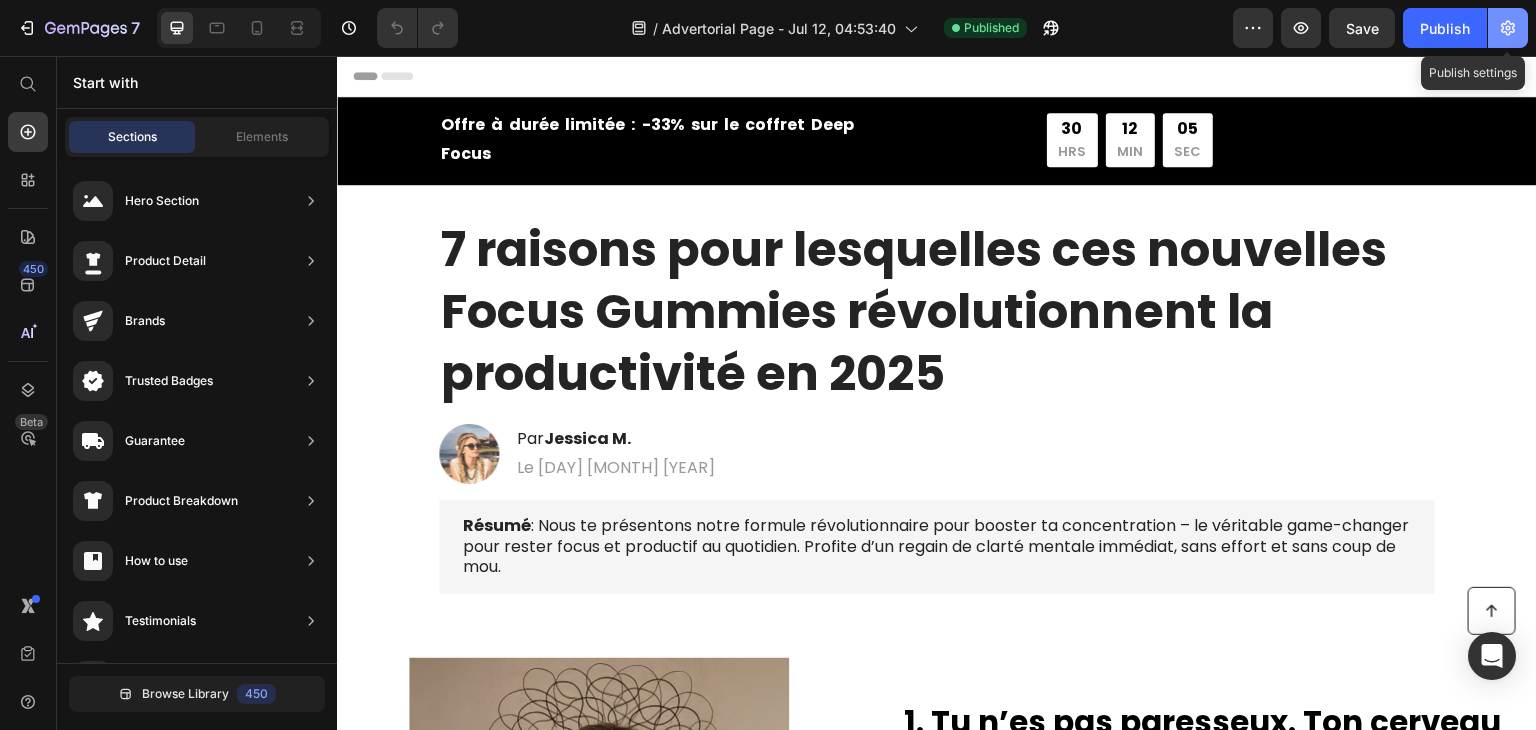 click 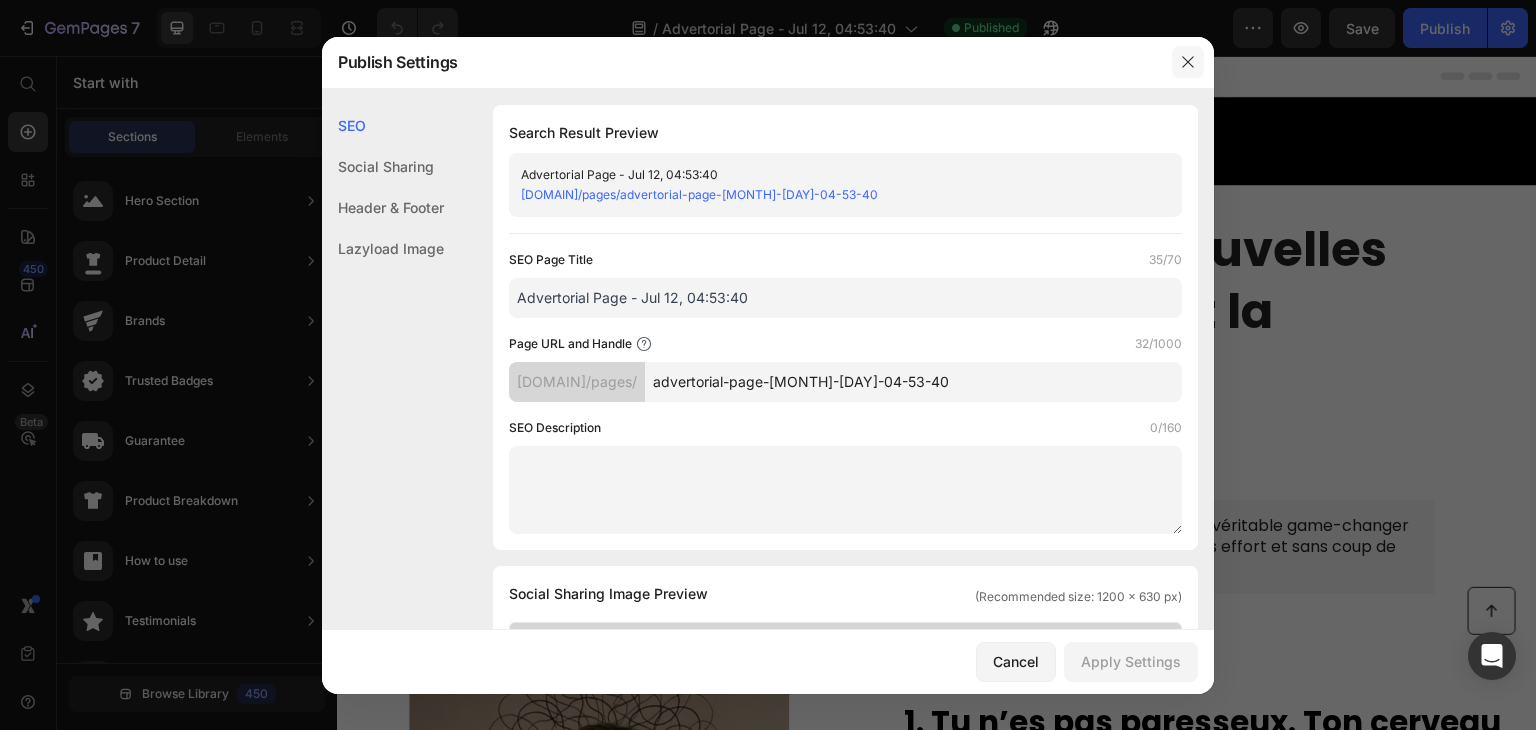click at bounding box center (1188, 62) 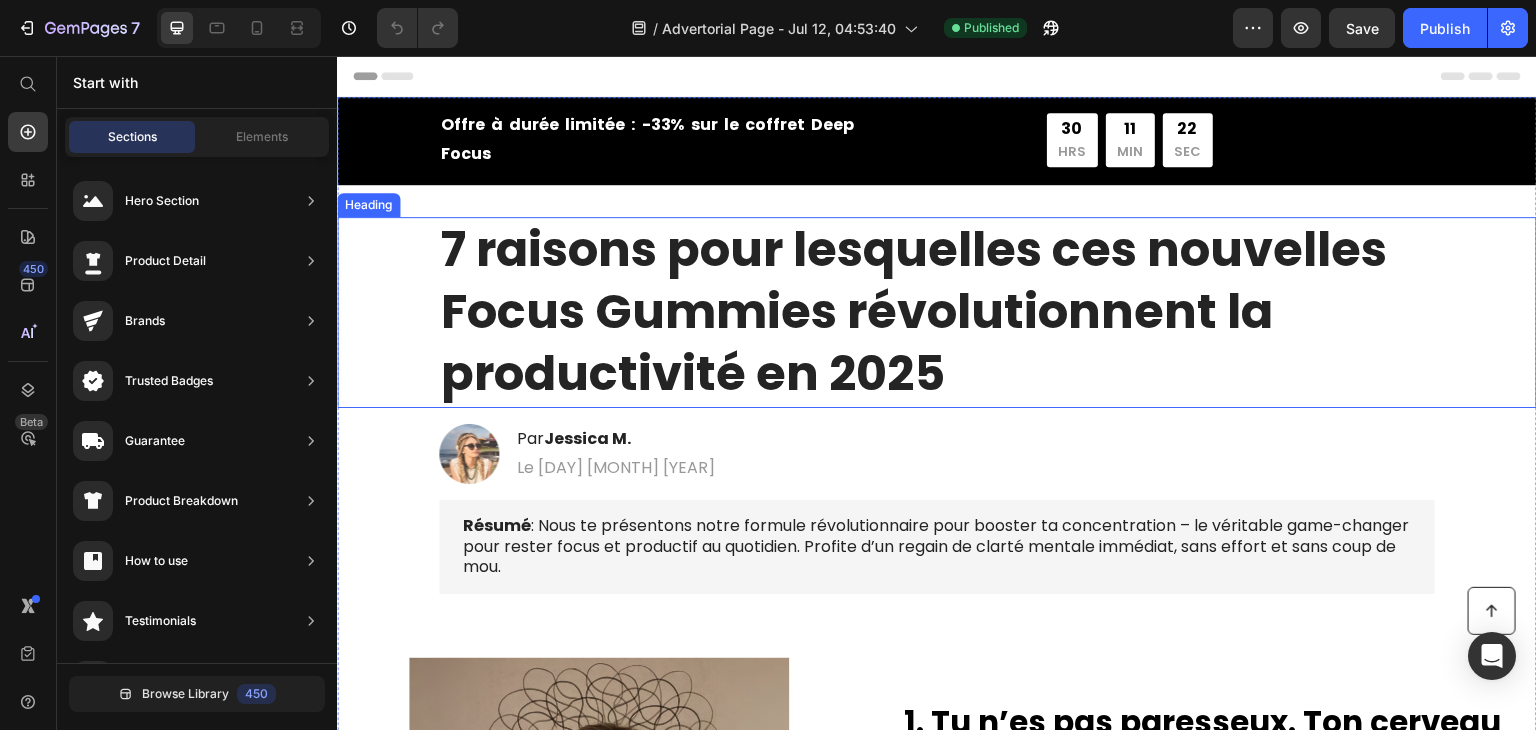 click on "7 raisons pour lesquelles ces nouvelles Focus Gummies révolutionnent la productivité en 2025" at bounding box center [914, 312] 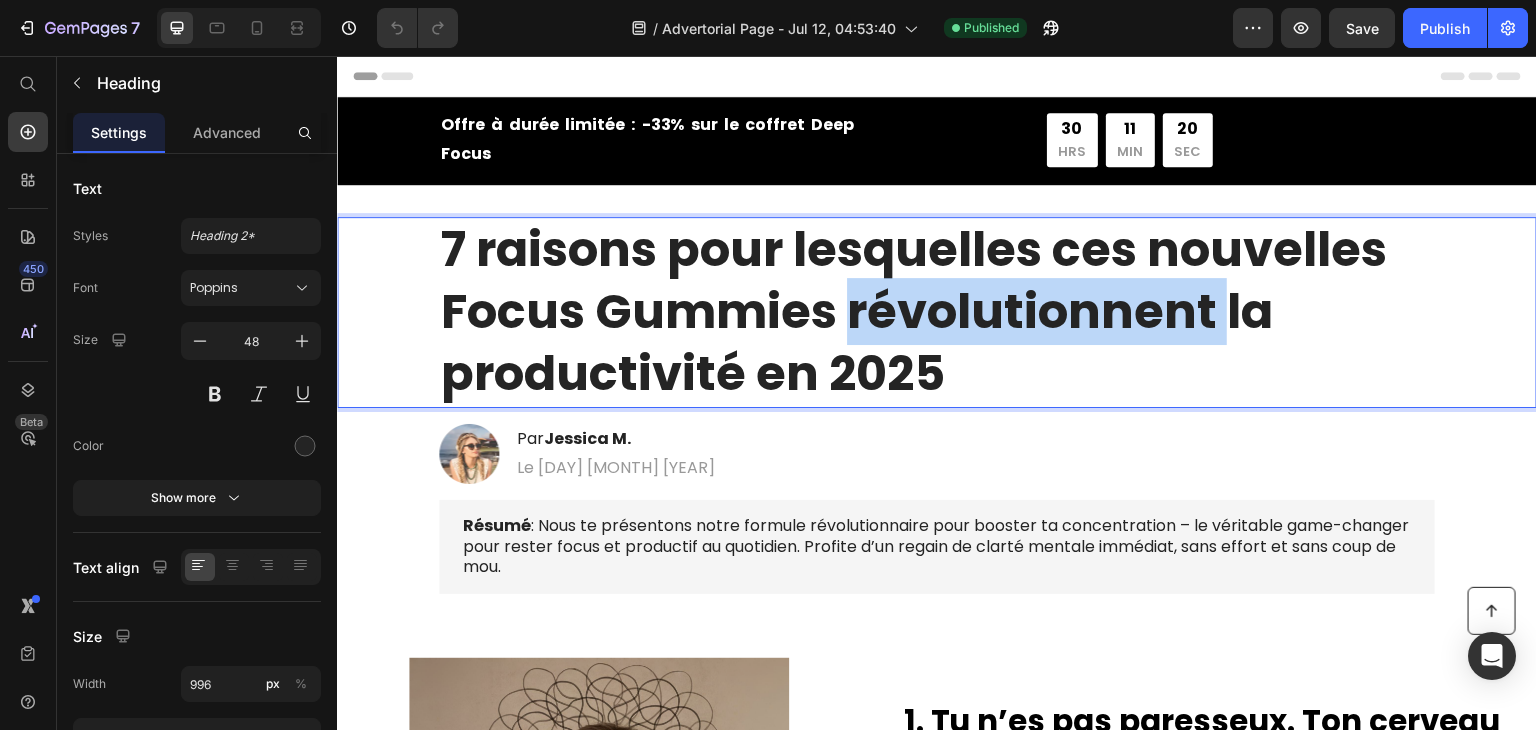 click on "7 raisons pour lesquelles ces nouvelles Focus Gummies révolutionnent la productivité en 2025" at bounding box center [914, 312] 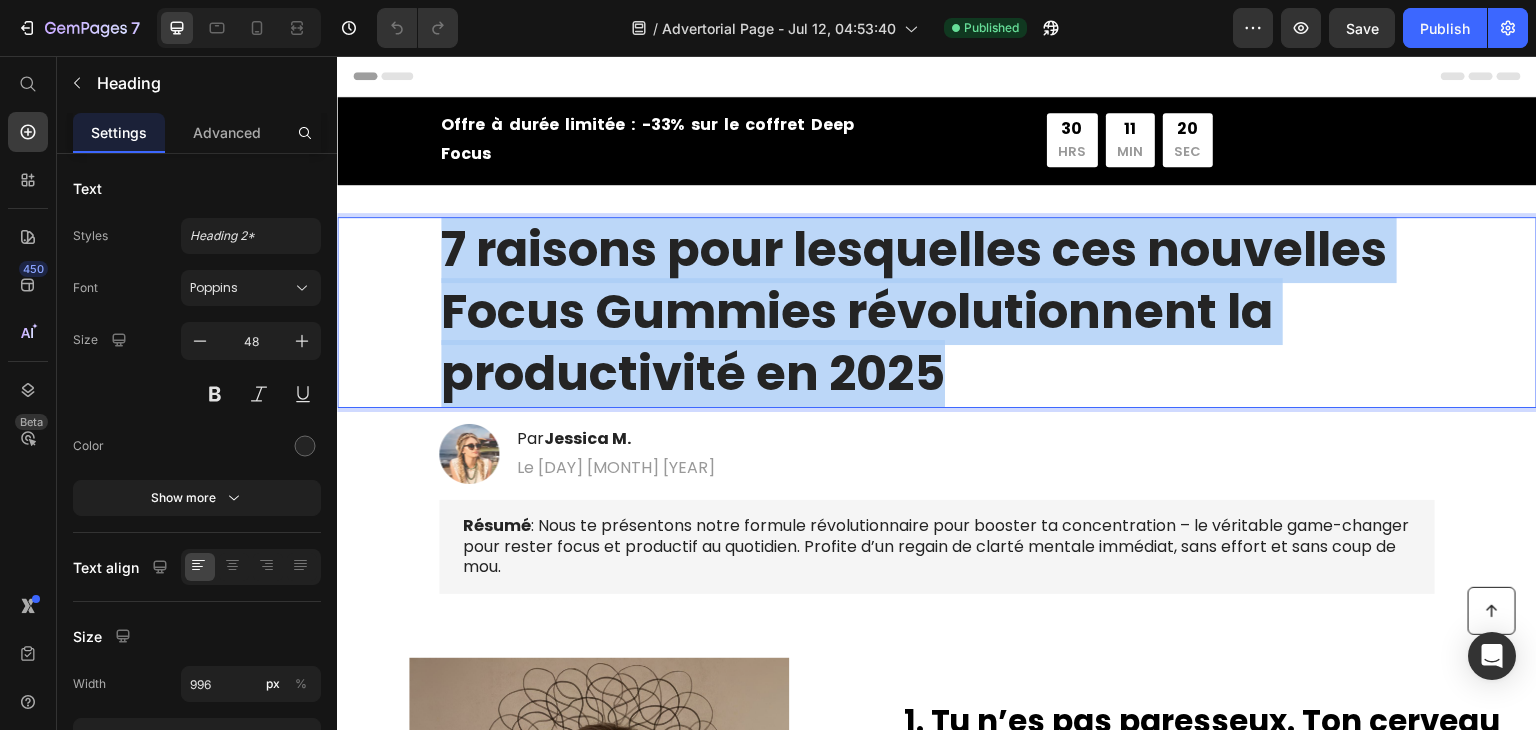 click on "7 raisons pour lesquelles ces nouvelles Focus Gummies révolutionnent la productivité en 2025" at bounding box center (914, 312) 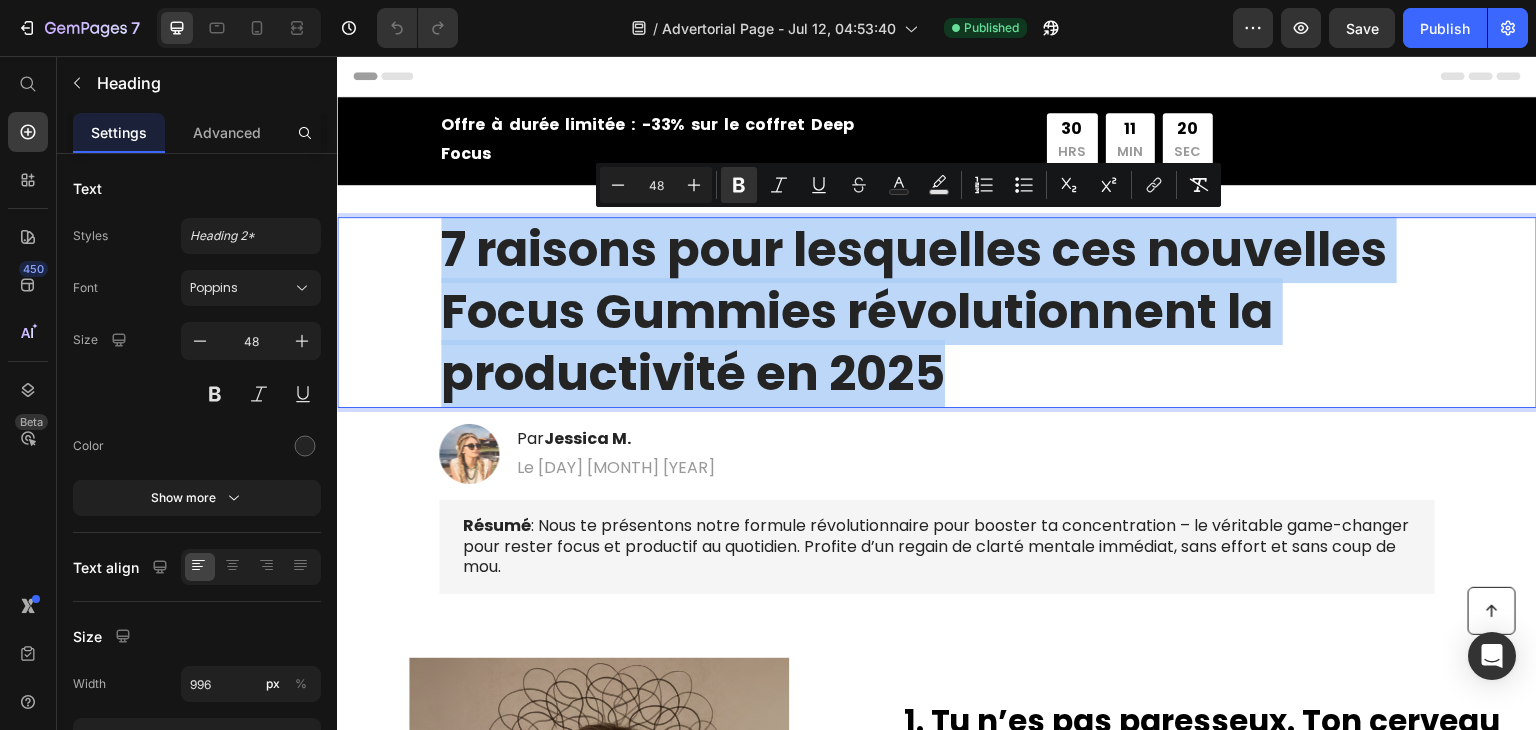 copy on "7 raisons pour lesquelles ces nouvelles Focus Gummies révolutionnent la productivité en 2025" 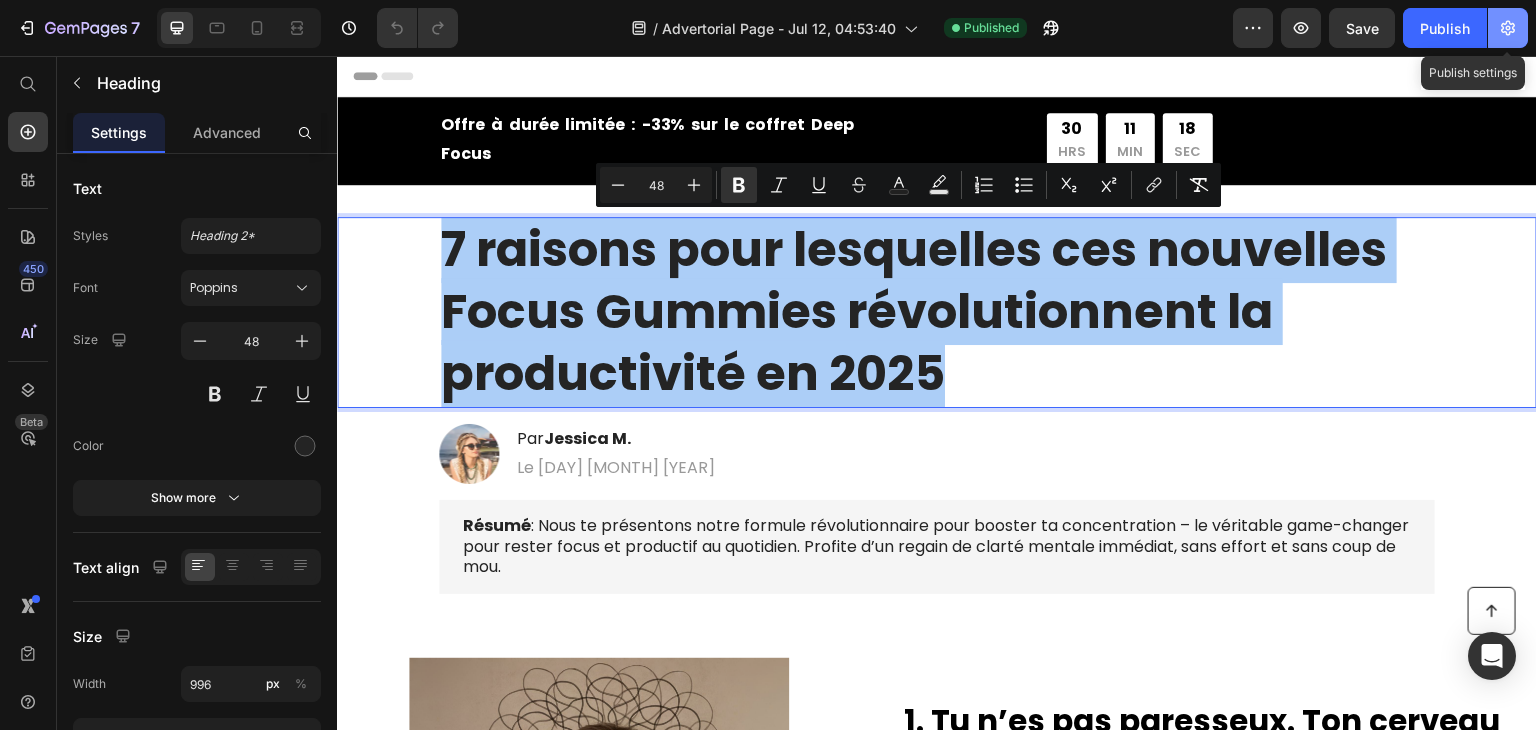 click 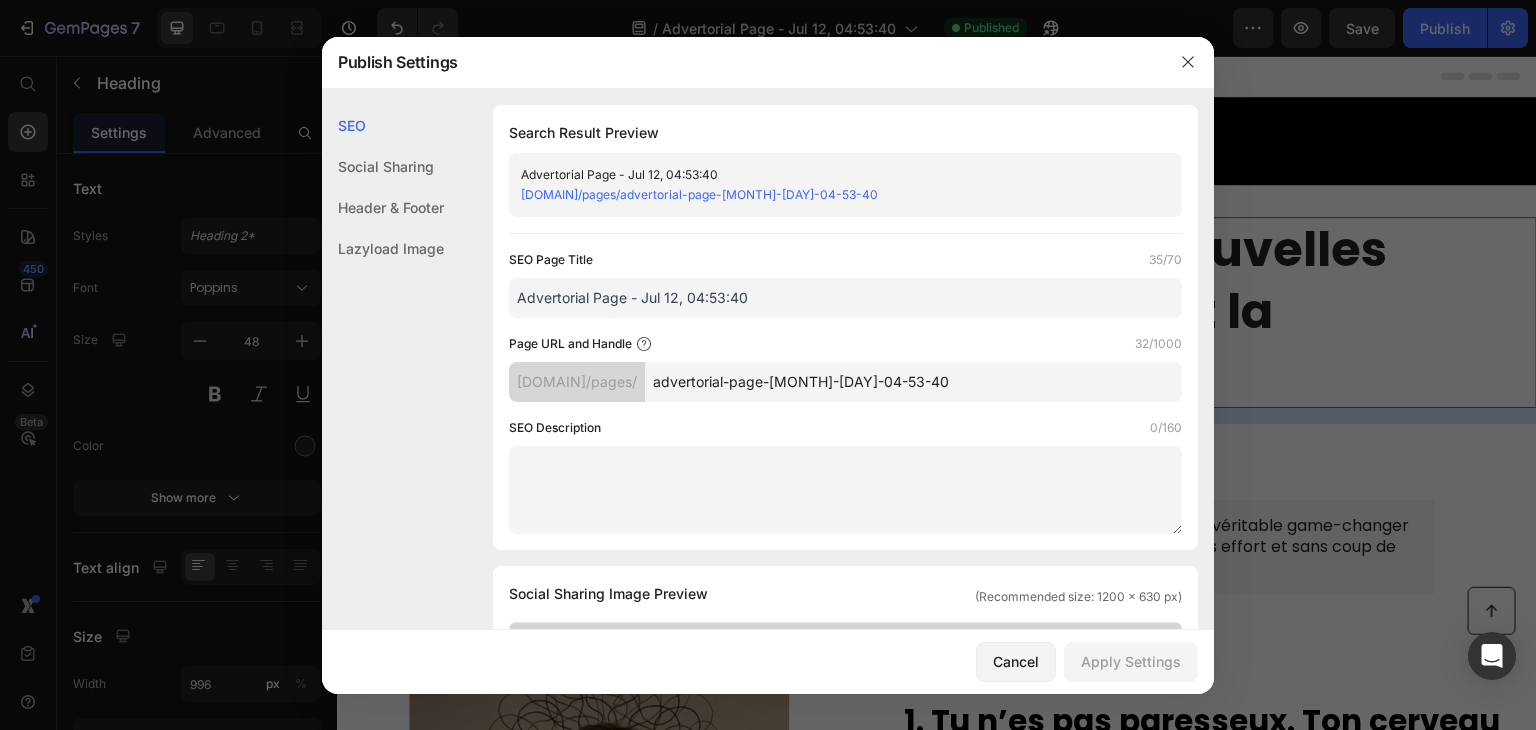 click on "advertorial-page-jul-12-04-53-40" at bounding box center [913, 382] 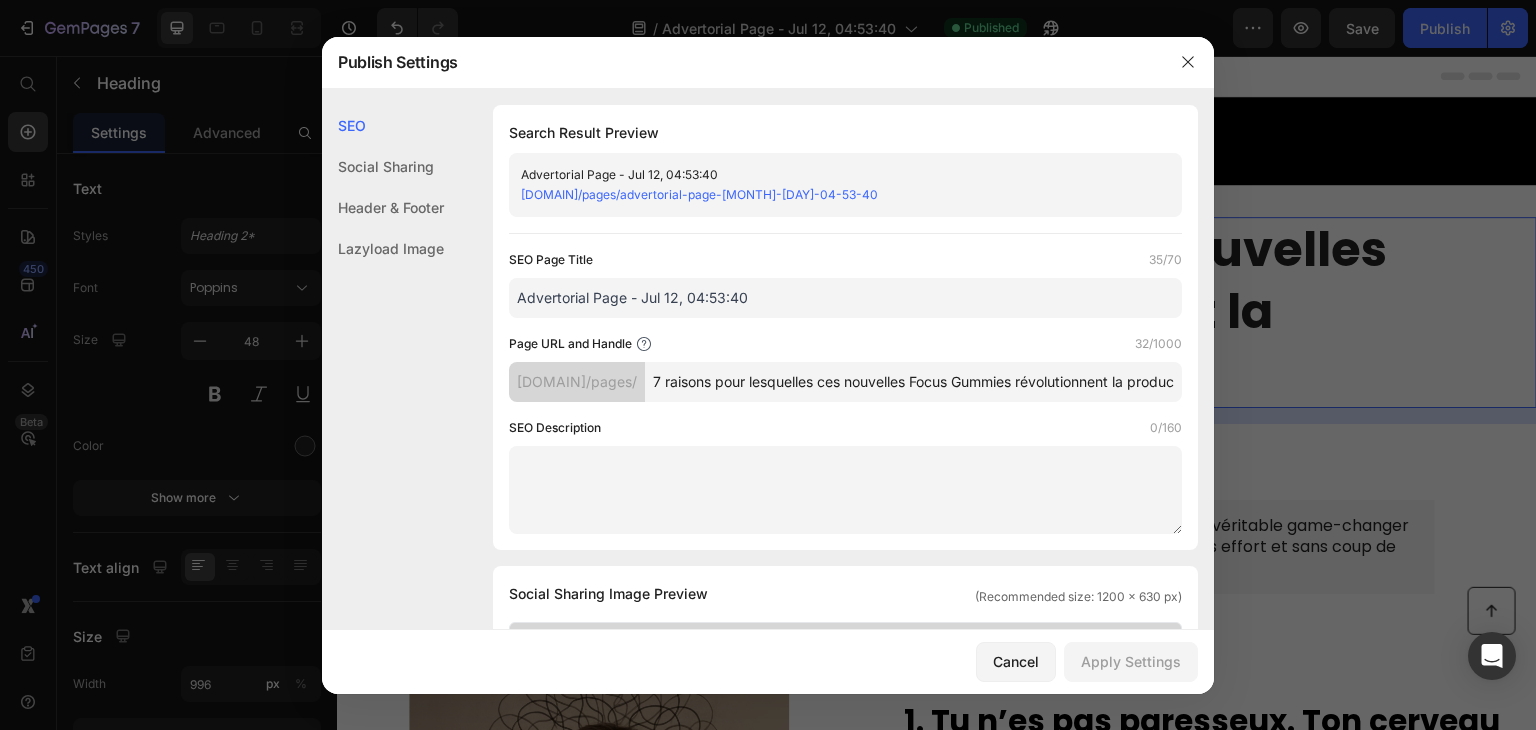scroll, scrollTop: 0, scrollLeft: 221, axis: horizontal 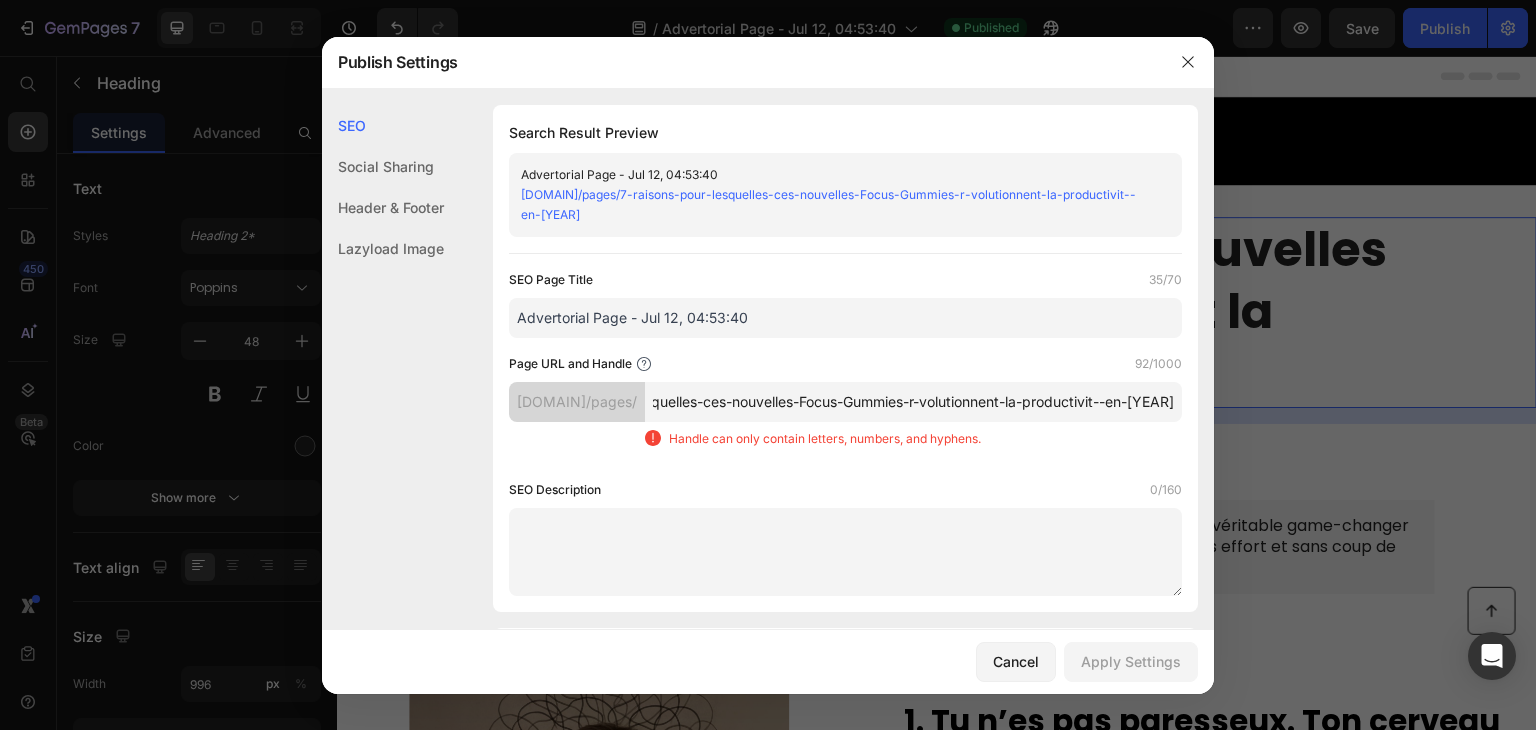 click on "7-raisons-pour-lesquelles-ces-nouvelles-Focus-Gummies-r-volutionnent-la-productivit--en-2025" at bounding box center [913, 402] 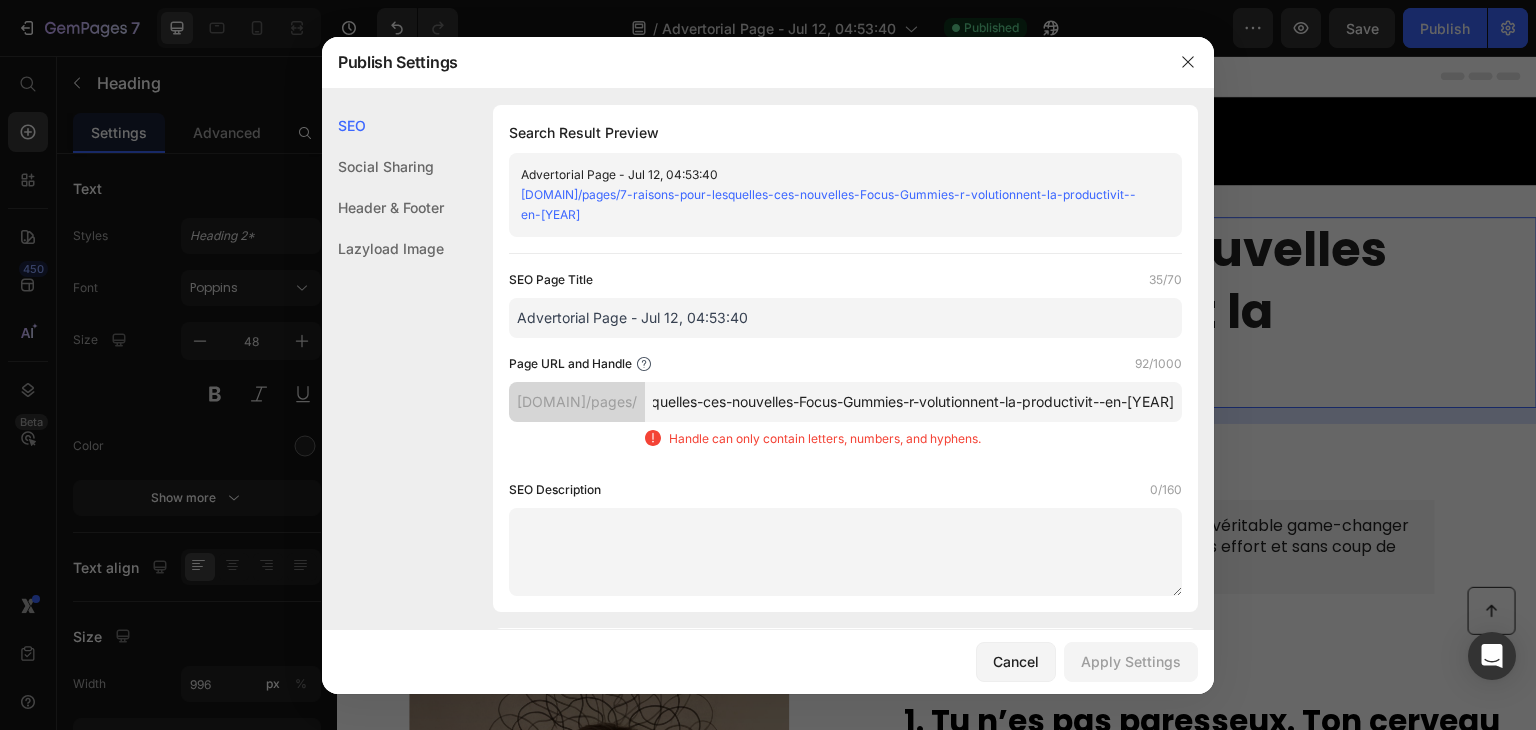 click on "7-raisons-pour-lesquelles-ces-nouvelles-Focus-Gummies-r-volutionnent-la-productivit--en-2025" at bounding box center [913, 402] 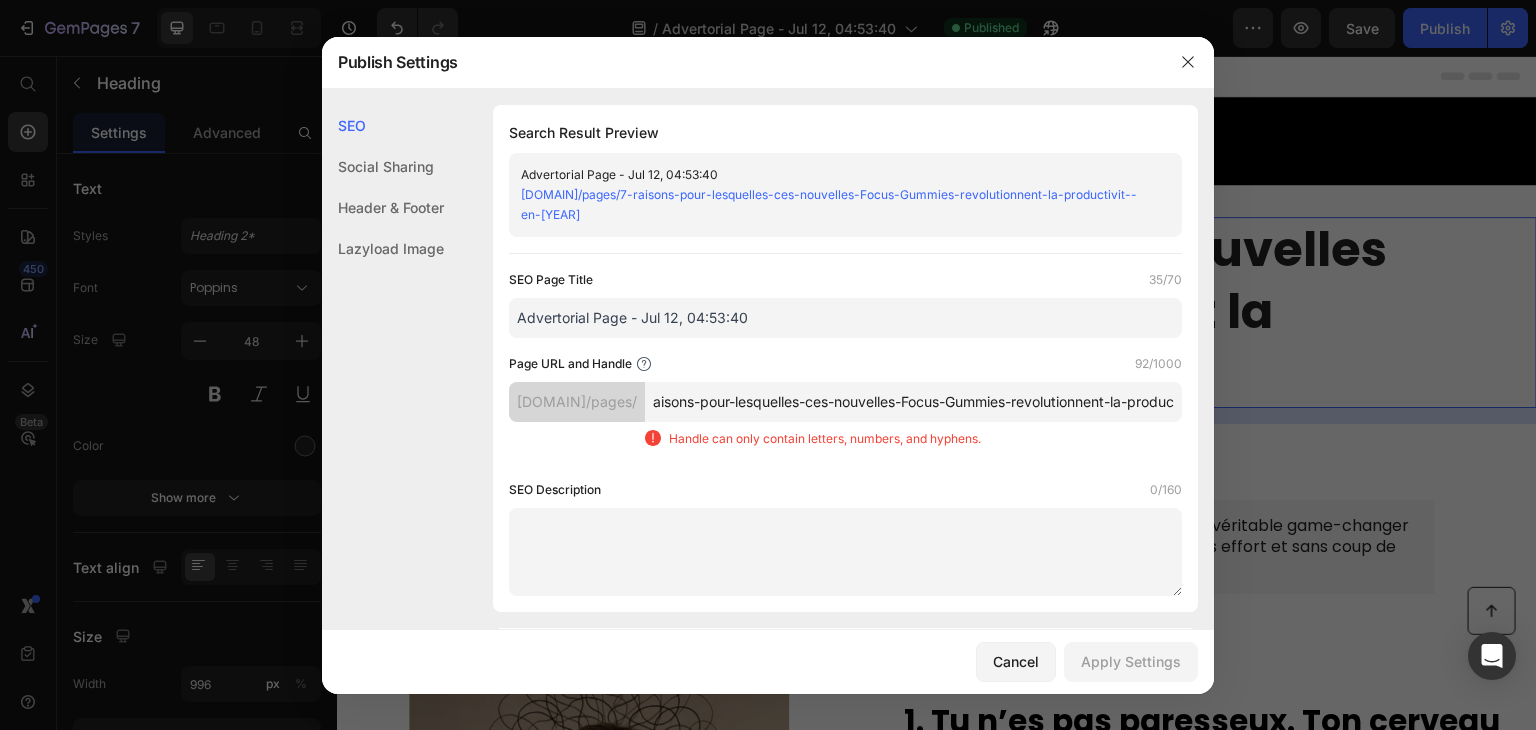 scroll, scrollTop: 0, scrollLeft: 0, axis: both 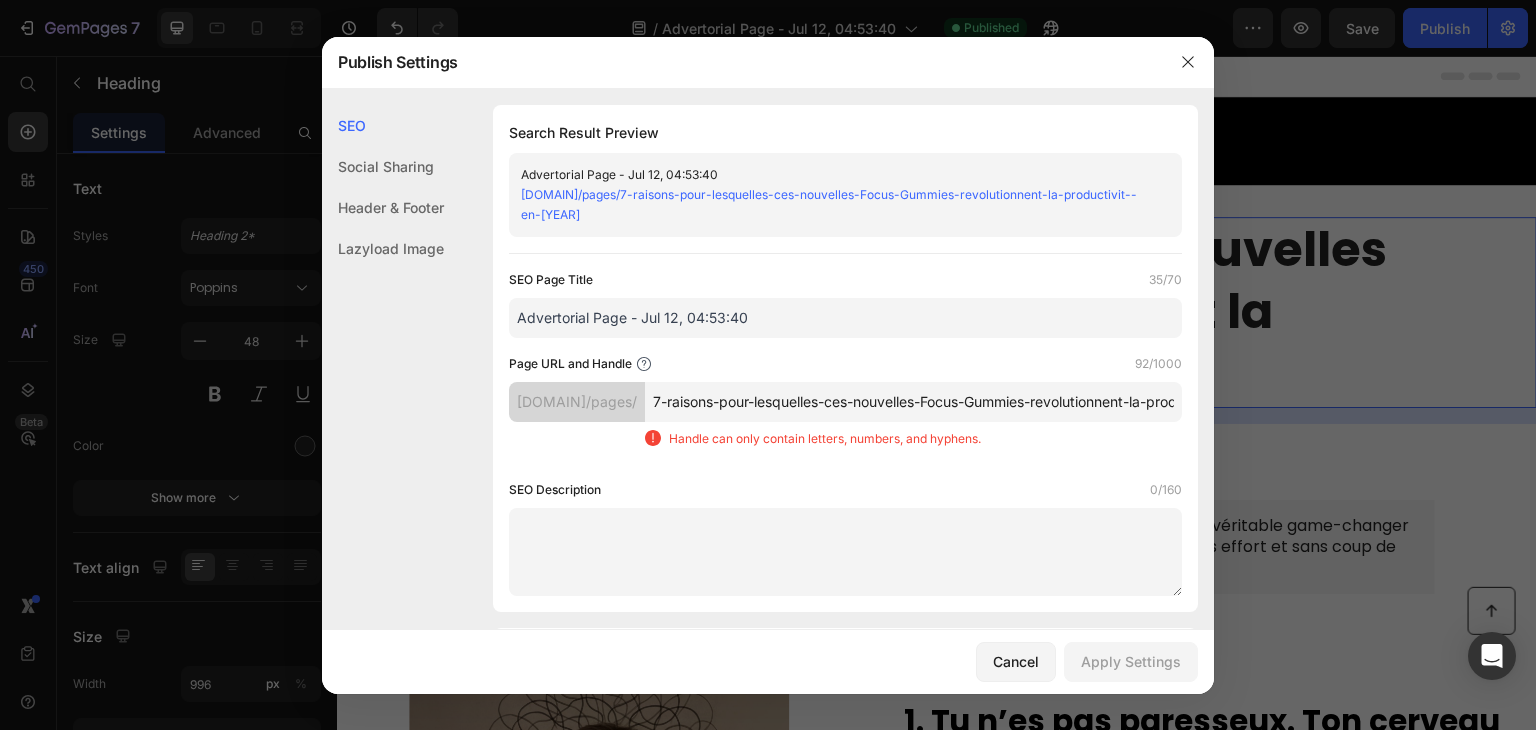 drag, startPoint x: 934, startPoint y: 400, endPoint x: 748, endPoint y: 401, distance: 186.00269 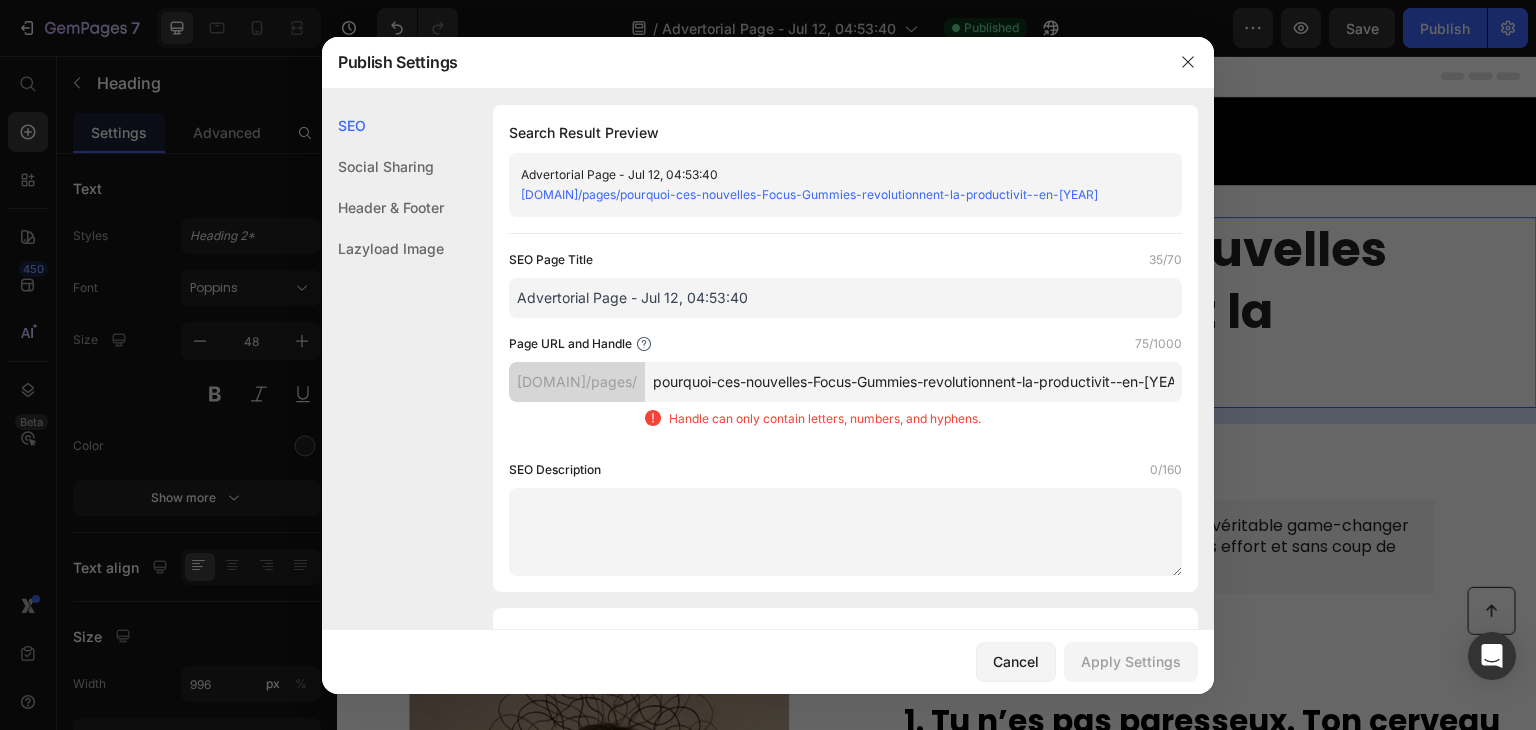 click on "pourquoi-ces-nouvelles-Focus-Gummies-revolutionnent-la-productivit--en-2025" at bounding box center [913, 382] 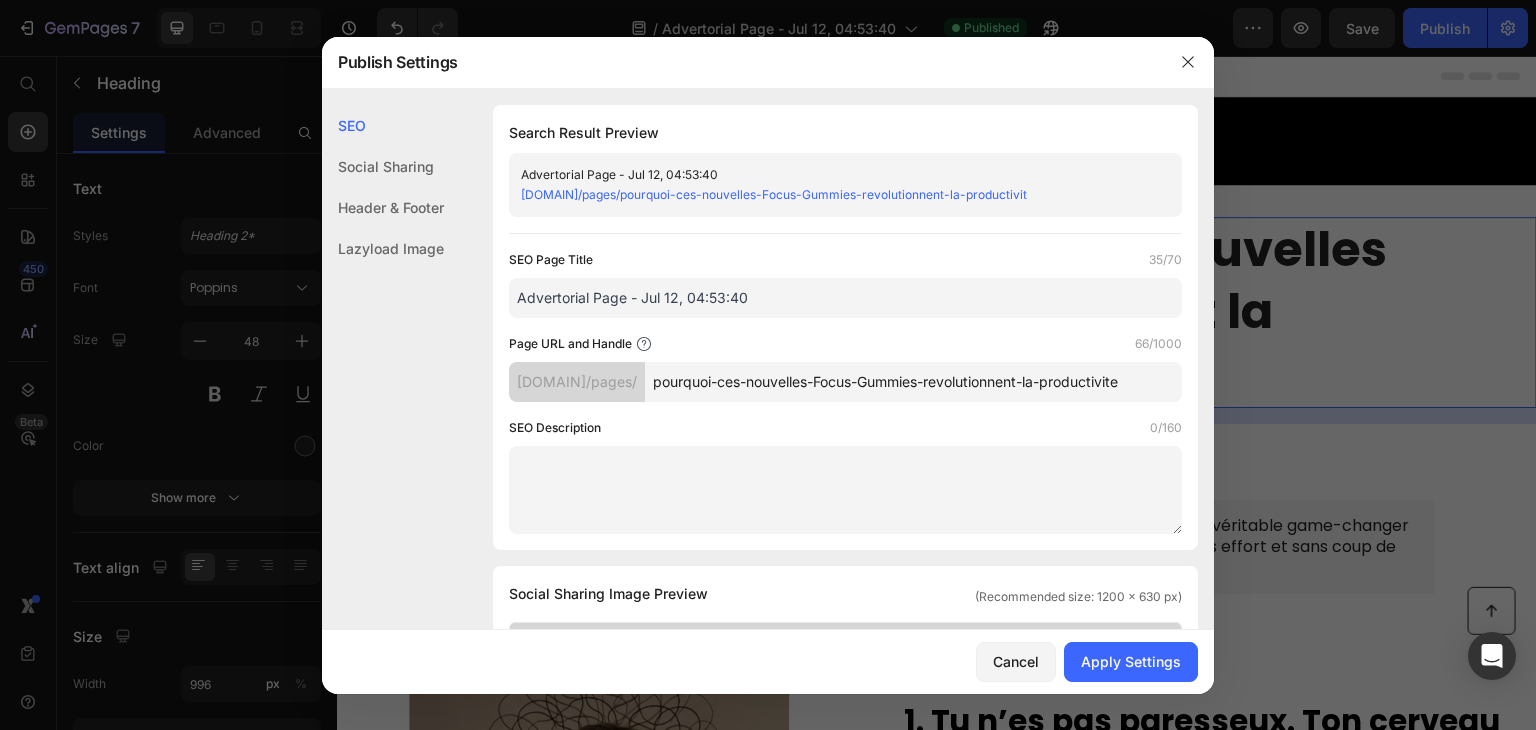 scroll, scrollTop: 0, scrollLeft: 74, axis: horizontal 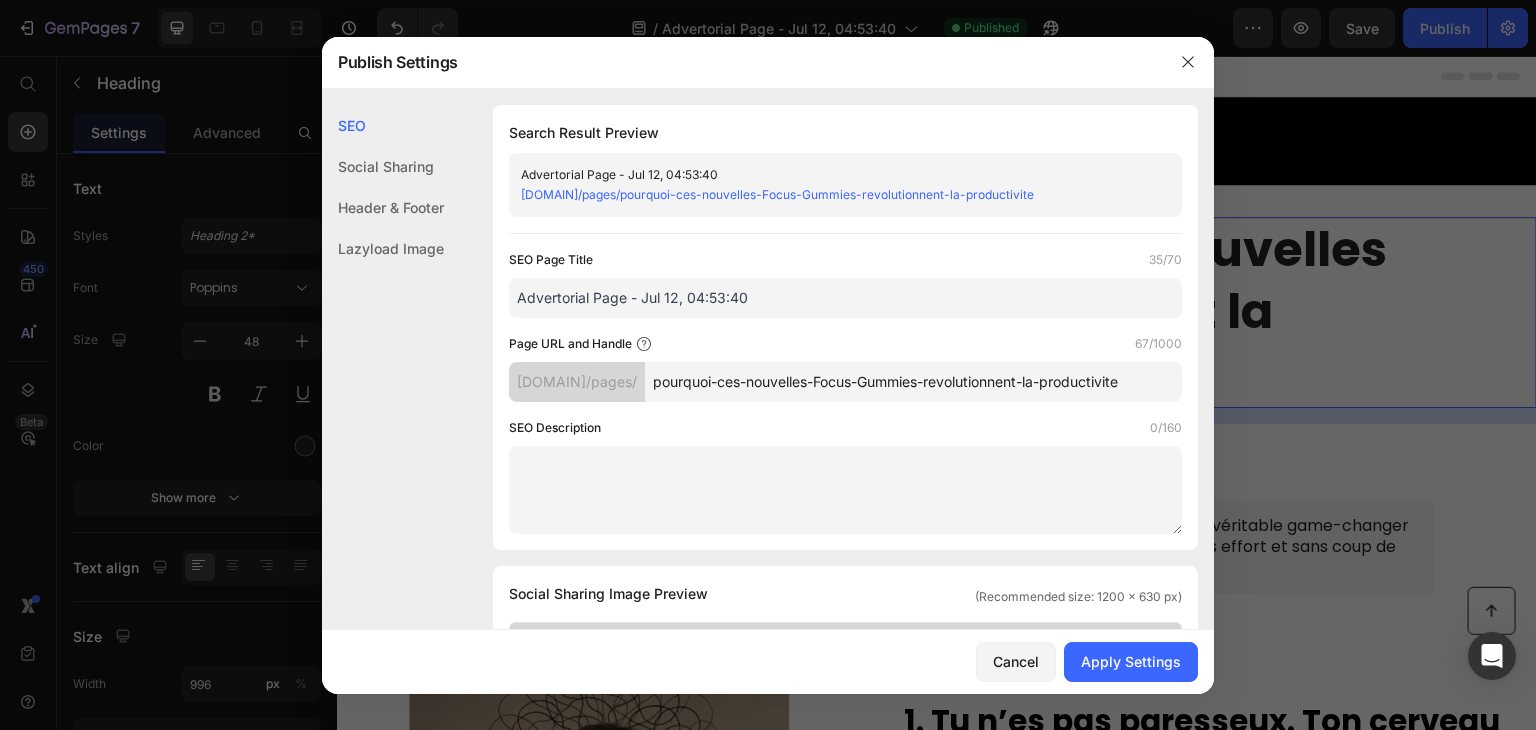 type on "pourquoi-ces-nouvelles-Focus-Gummies-revolutionnent-la-productivite" 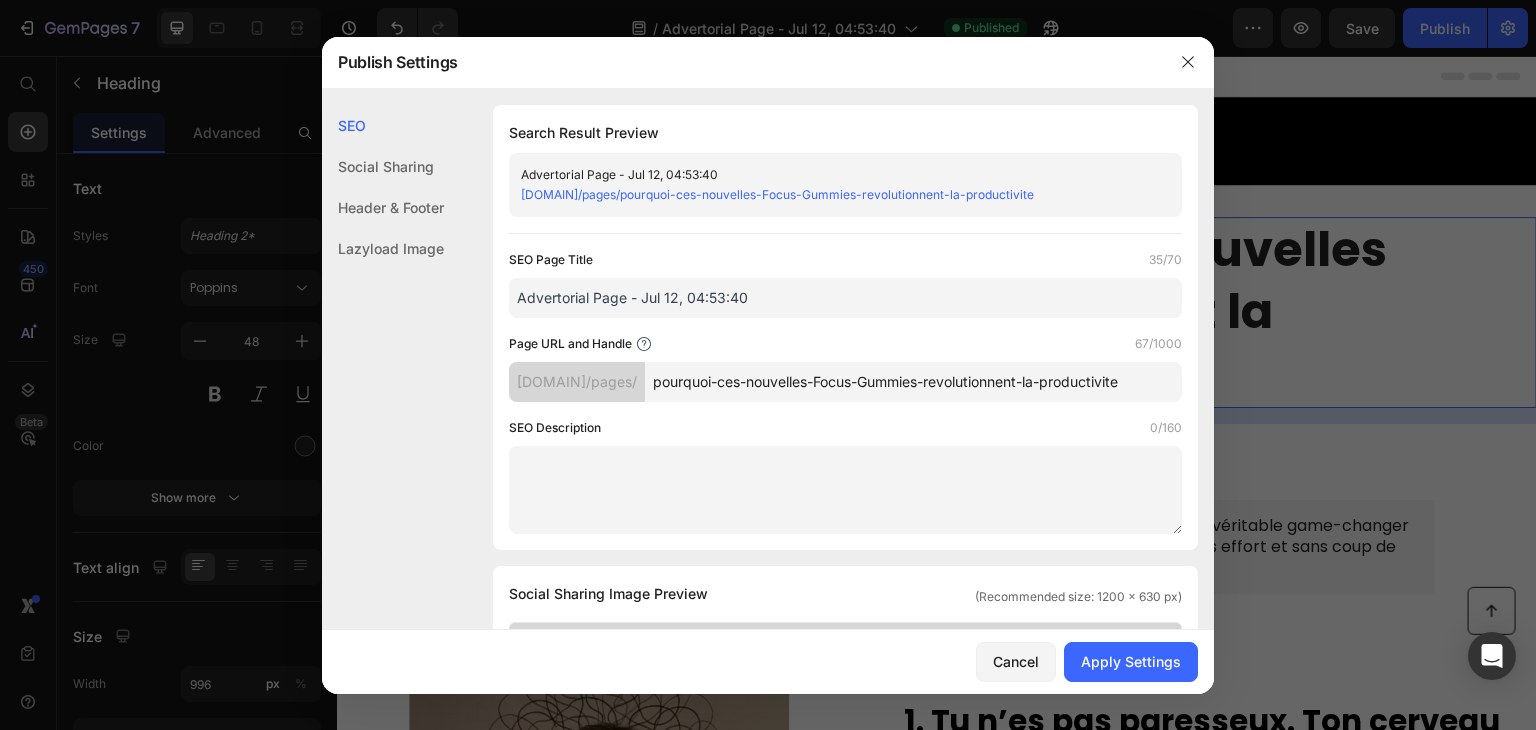 scroll, scrollTop: 0, scrollLeft: 0, axis: both 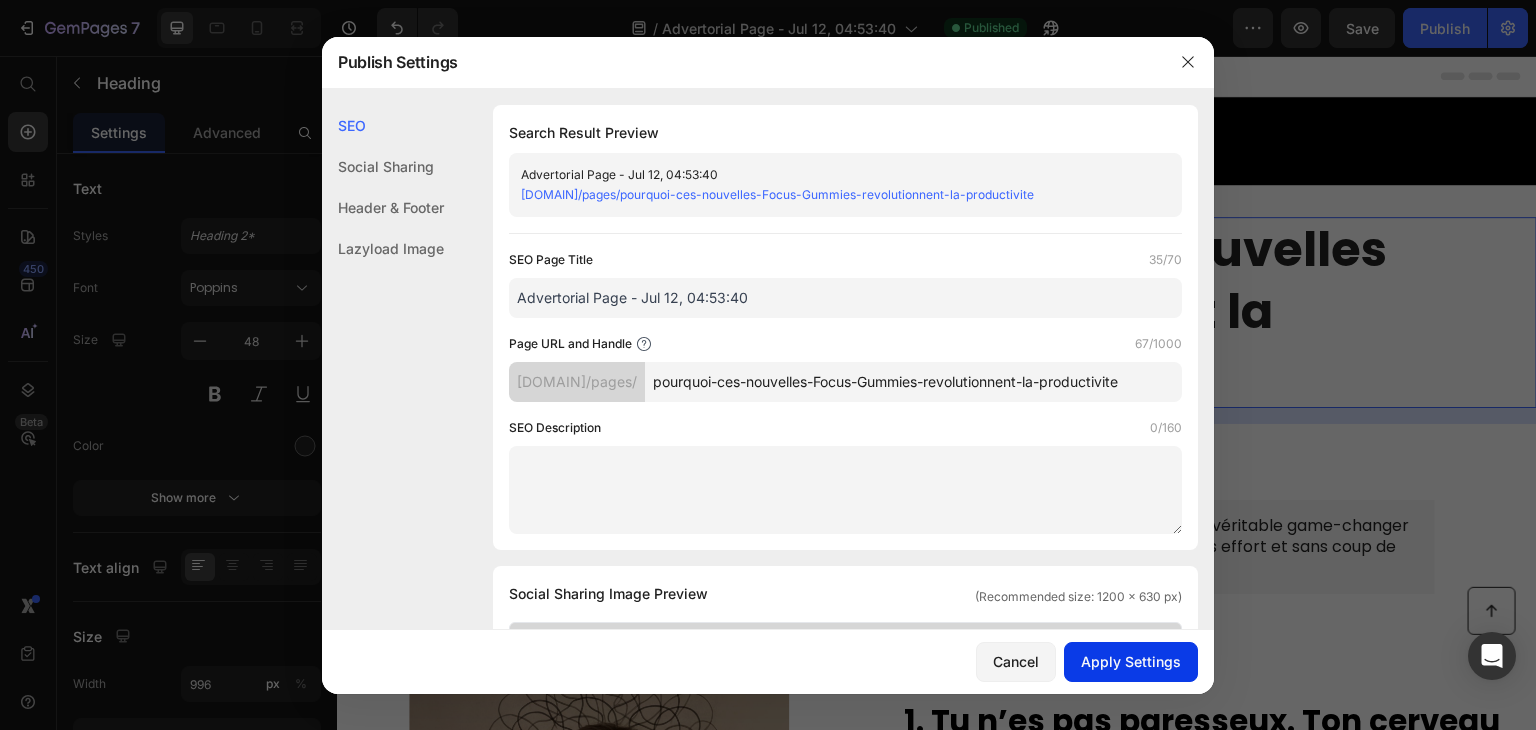 click on "Apply Settings" at bounding box center (1131, 661) 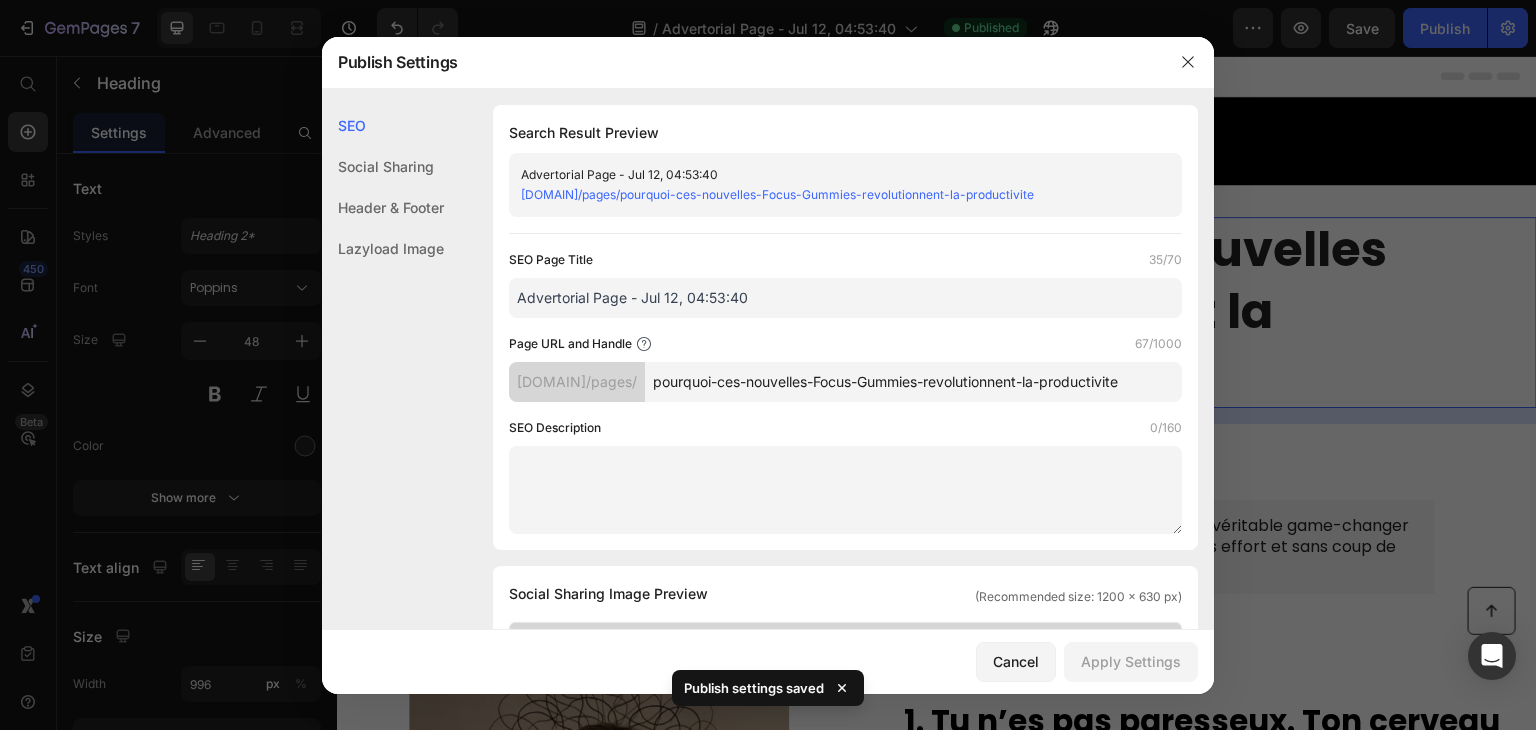 click on "ype811-c3.myshopify.com/pages/pourquoi-ces-nouvelles-Focus-Gummies-revolutionnent-la-productivite" at bounding box center (777, 194) 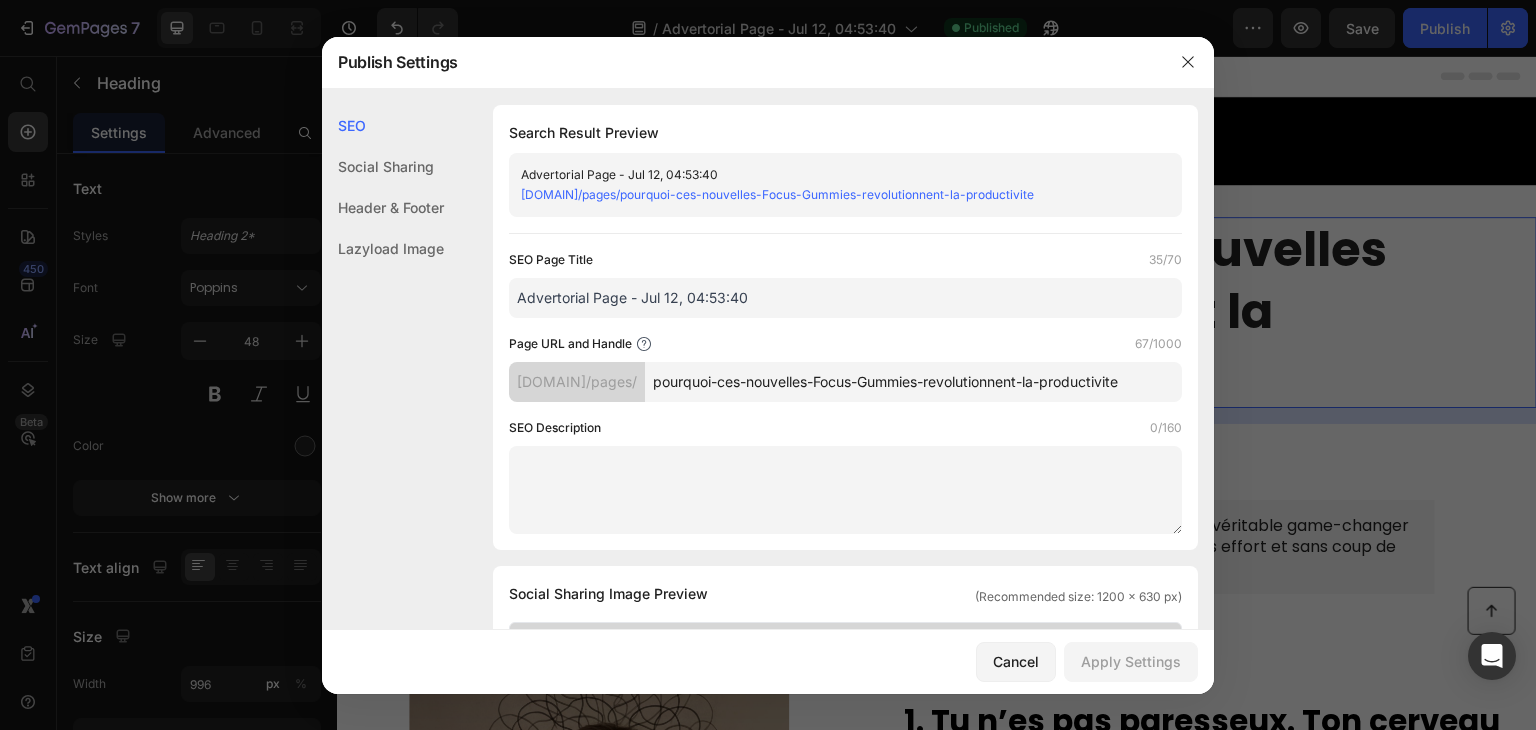 click on "SEO Page Title  35/70  Advertorial Page - Jul 12, 04:53:40  Page URL and Handle  67/1000  ype811-c3.myshopify.com/pages/ pourquoi-ces-nouvelles-Focus-Gummies-revolutionnent-la-productivite  SEO Description  0/160" 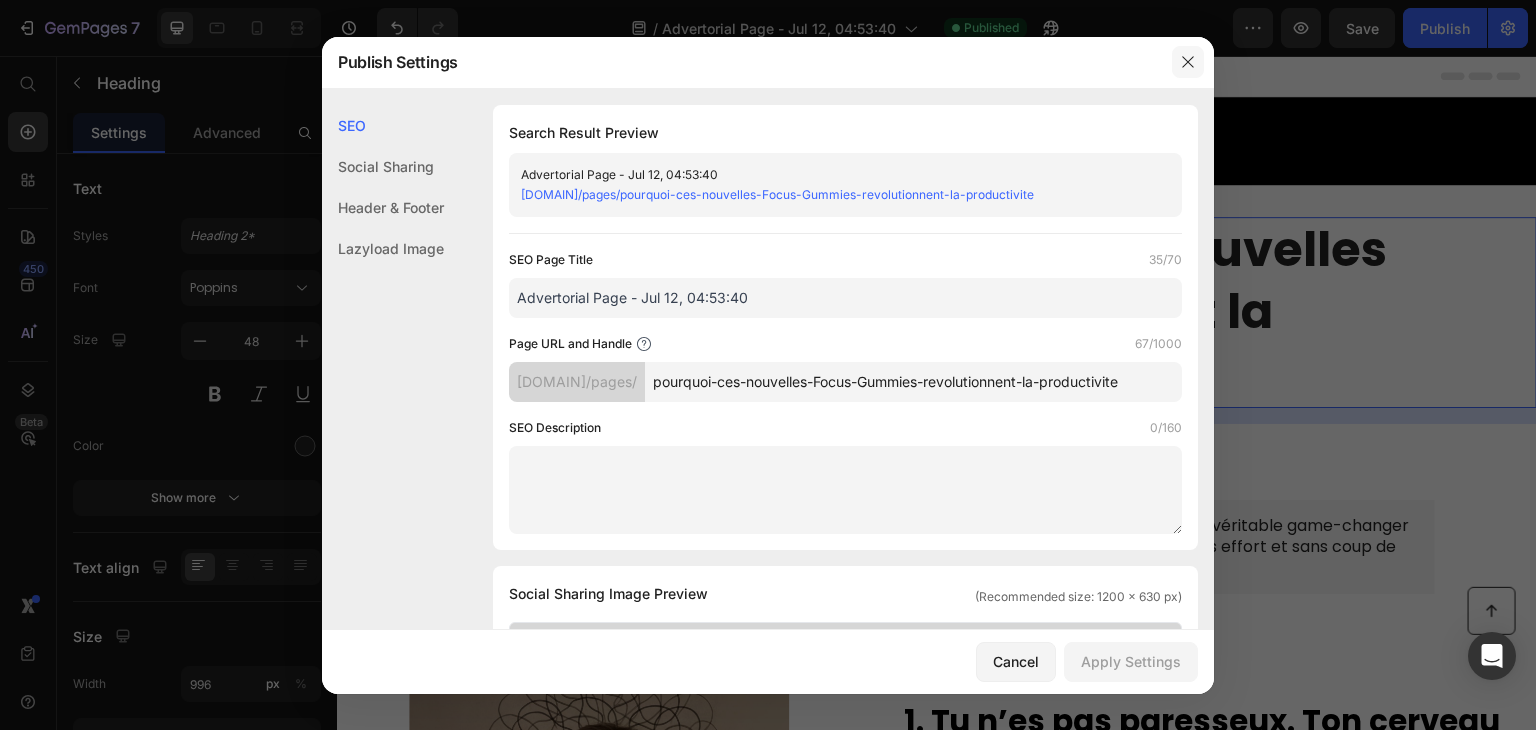 click at bounding box center (1188, 62) 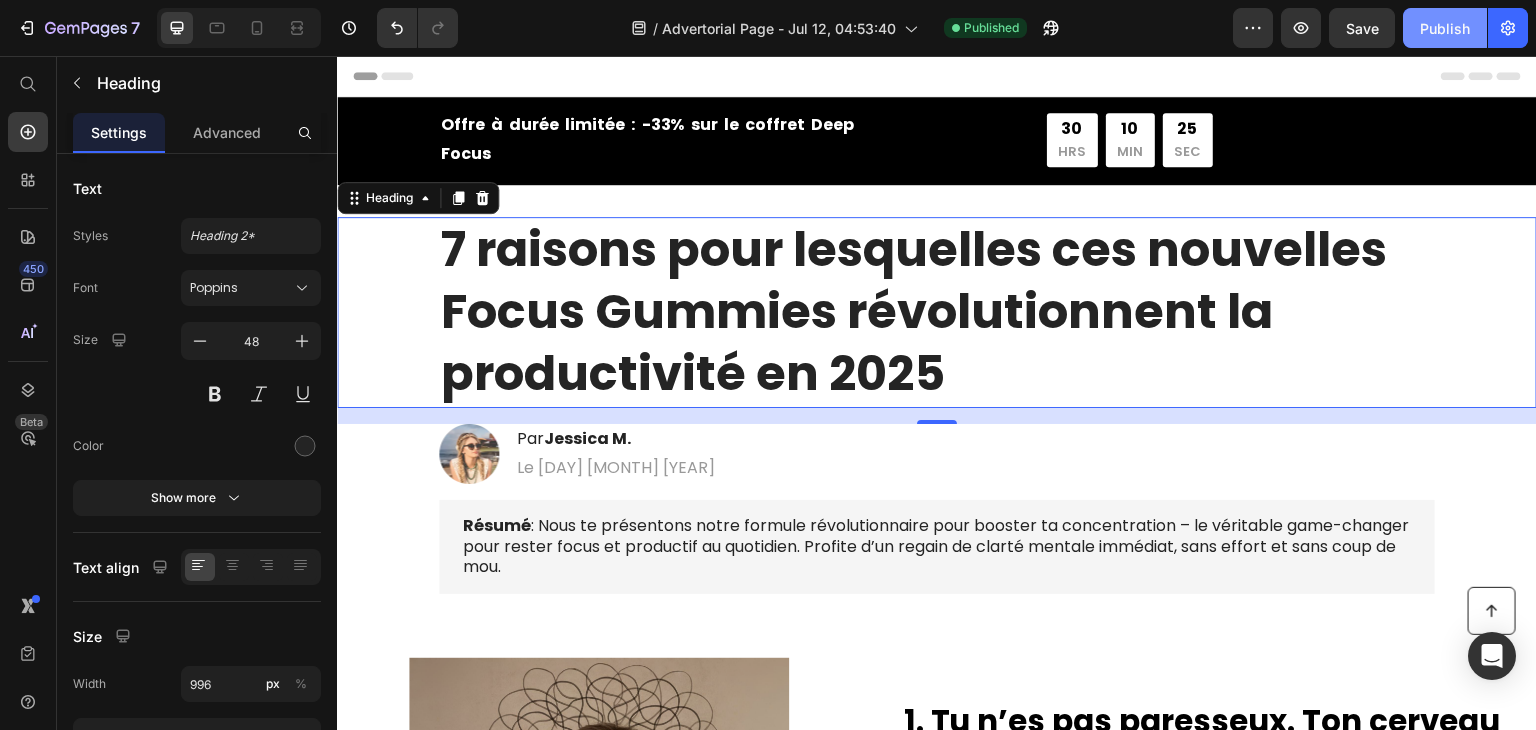 click on "Publish" at bounding box center [1445, 28] 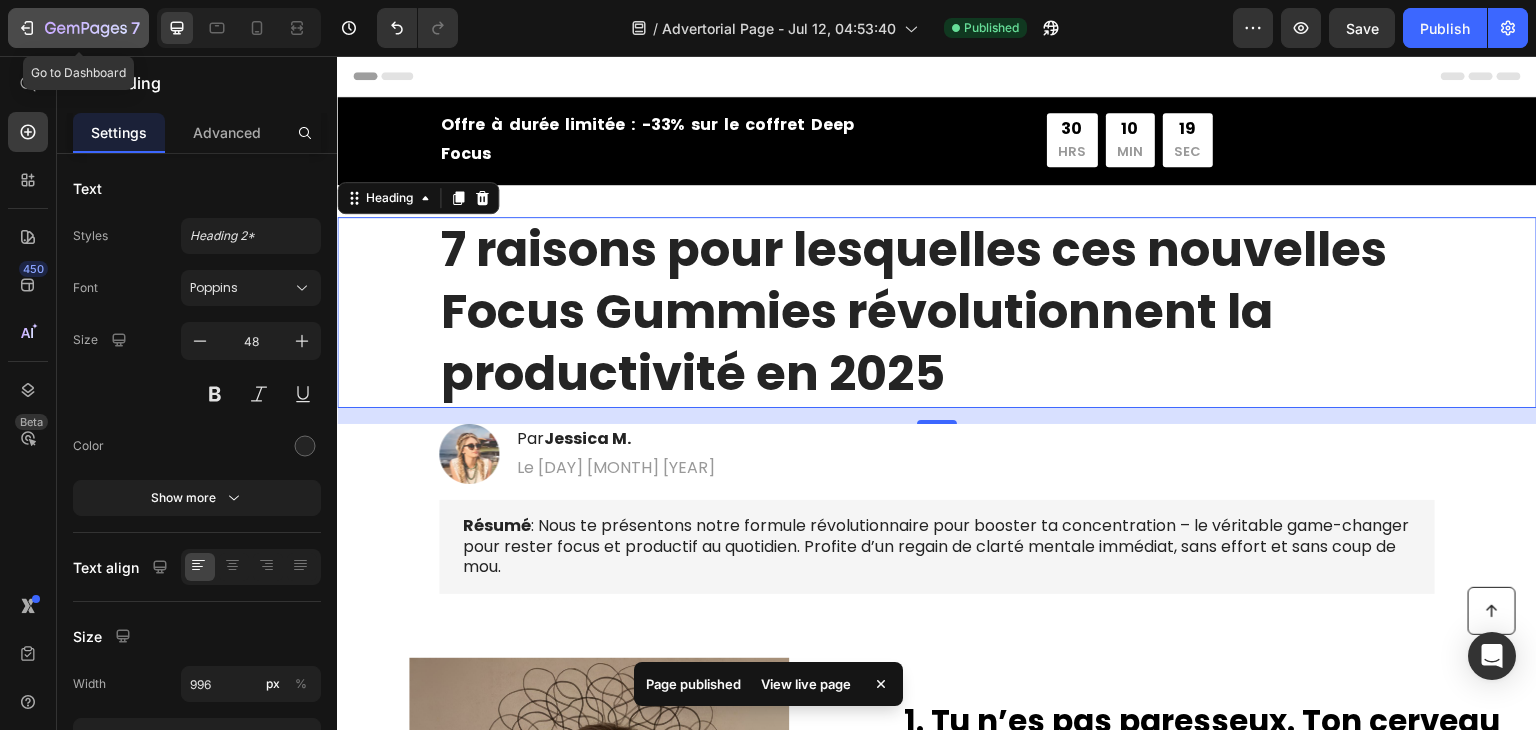 click on "7" 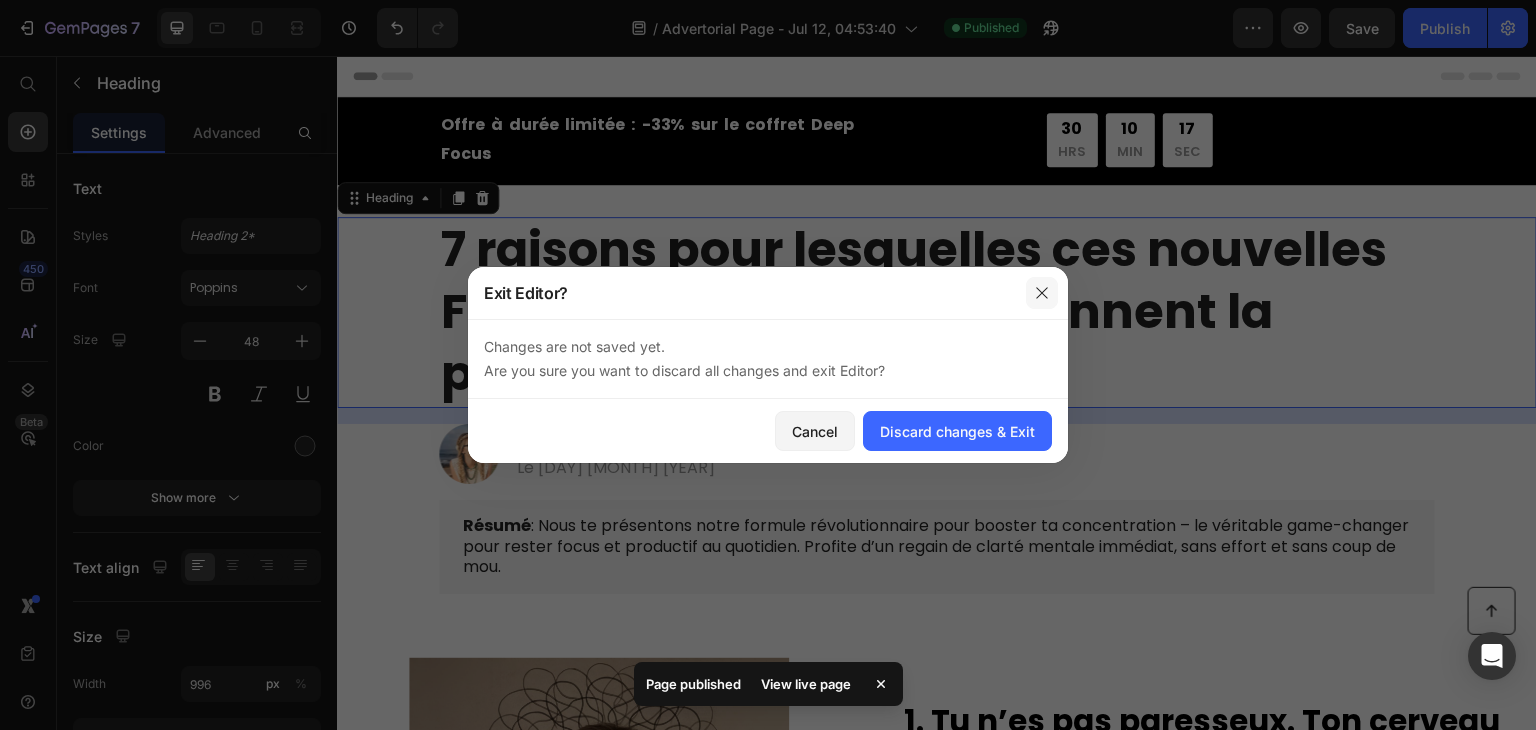 click 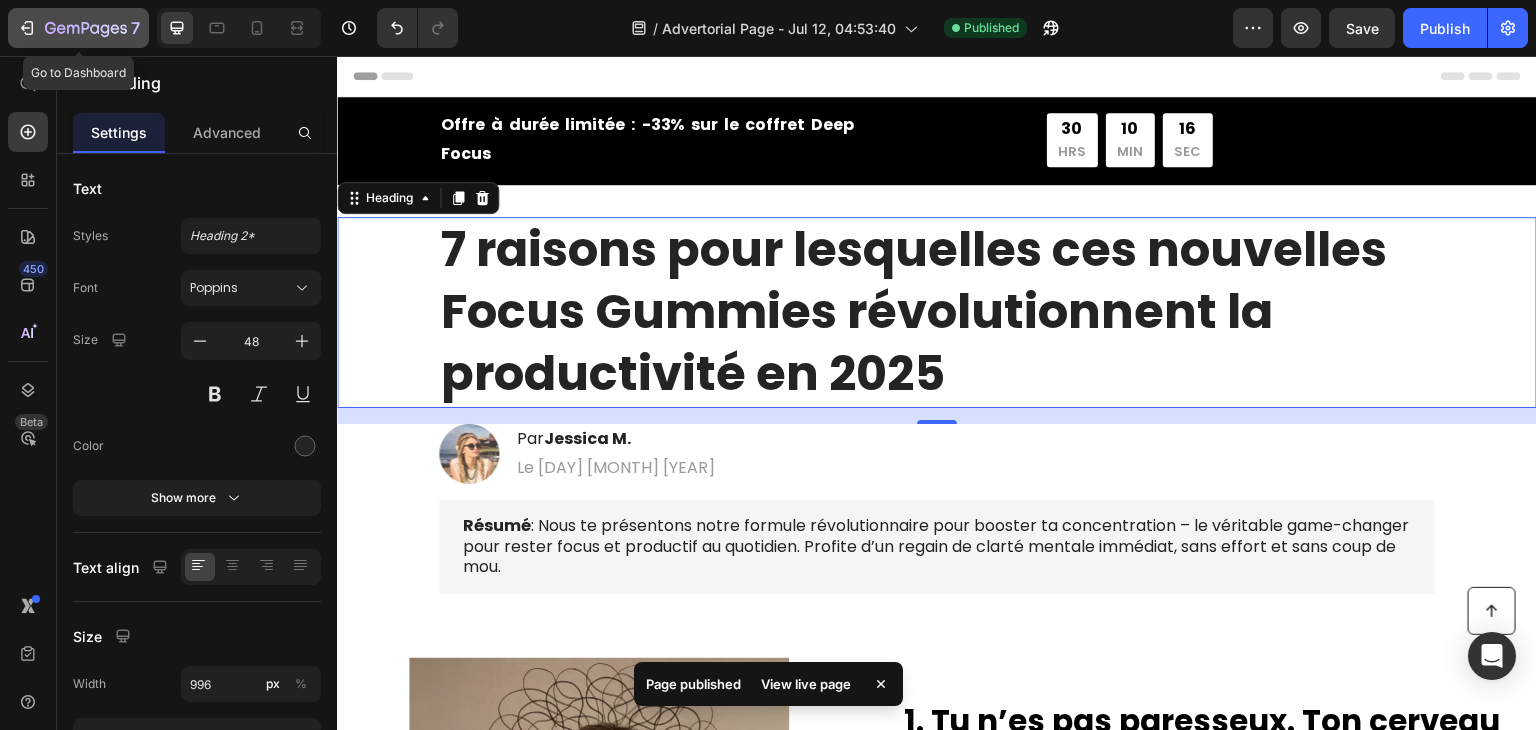 click on "7" 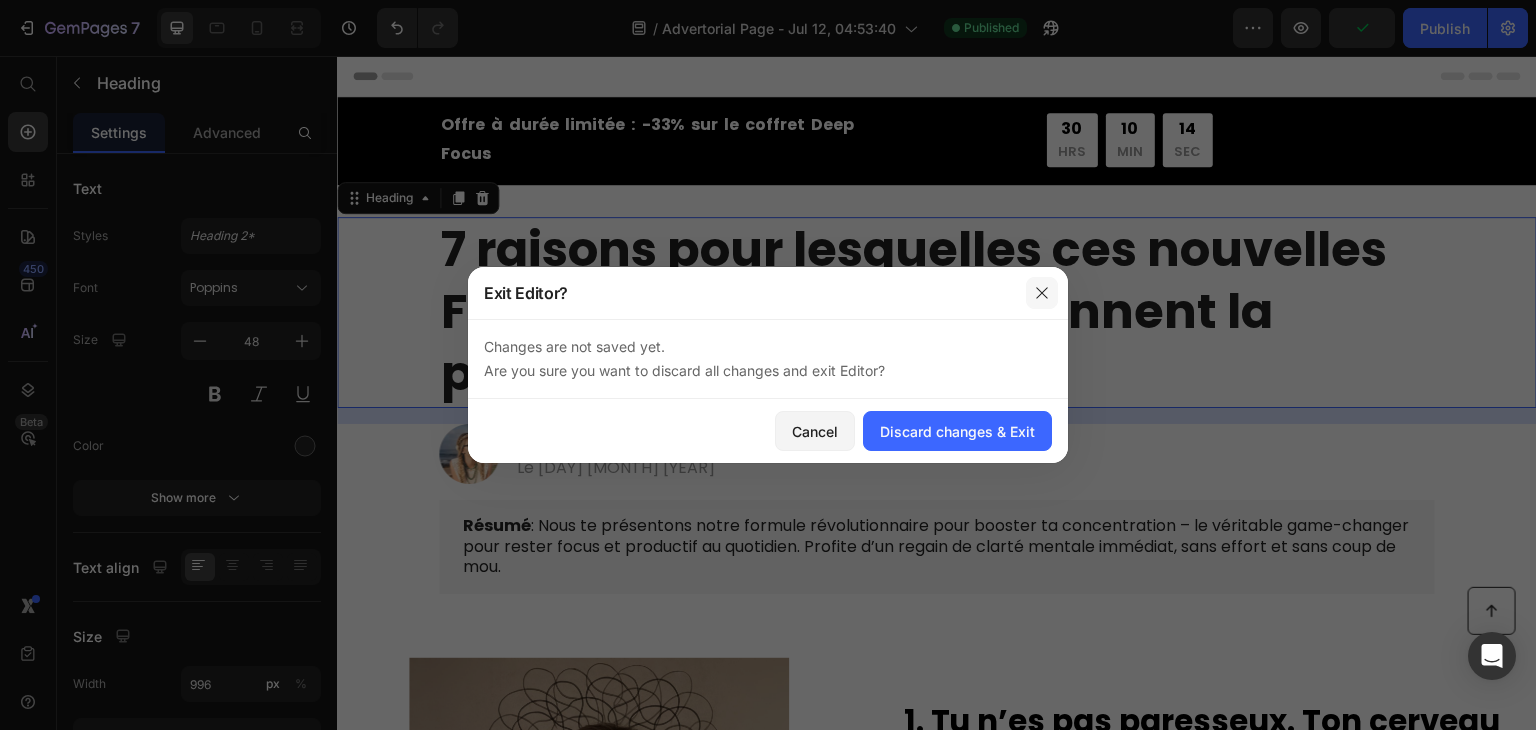 click 